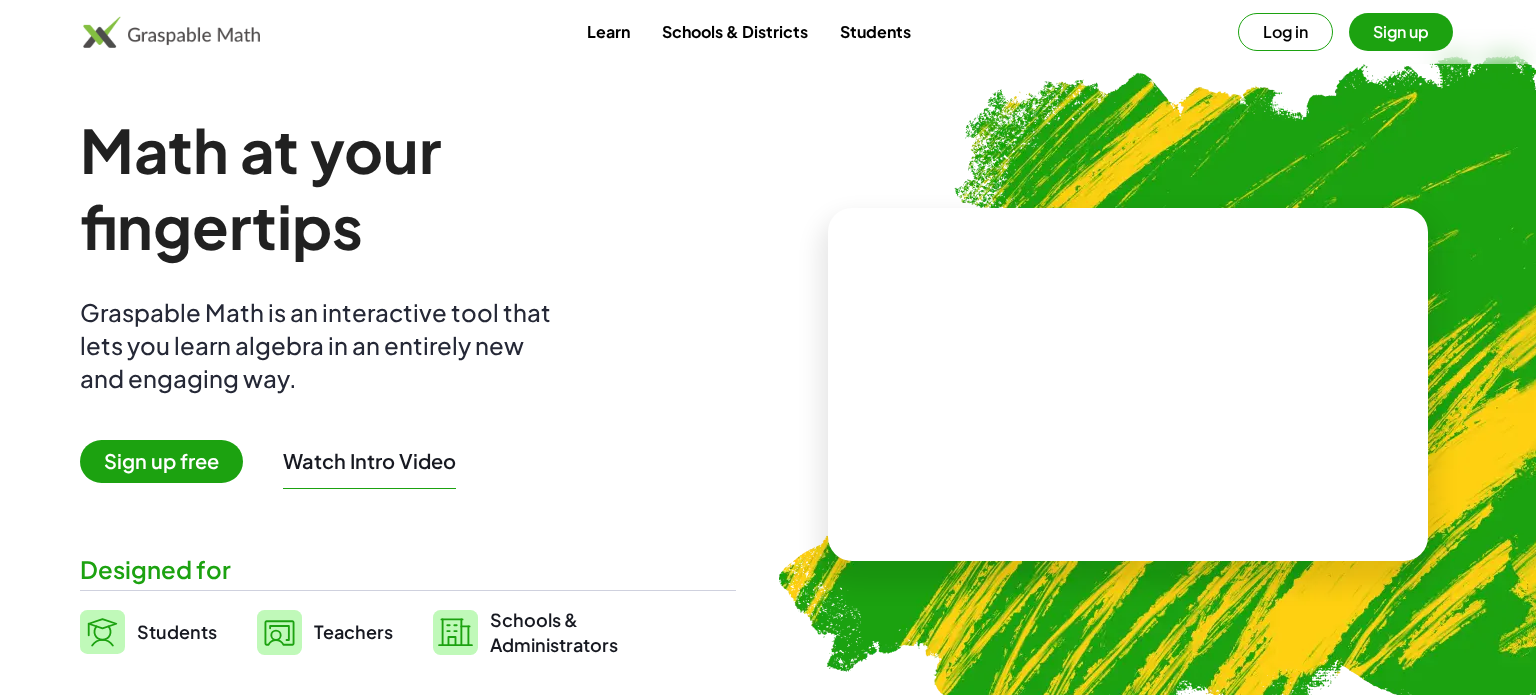 scroll, scrollTop: 0, scrollLeft: 0, axis: both 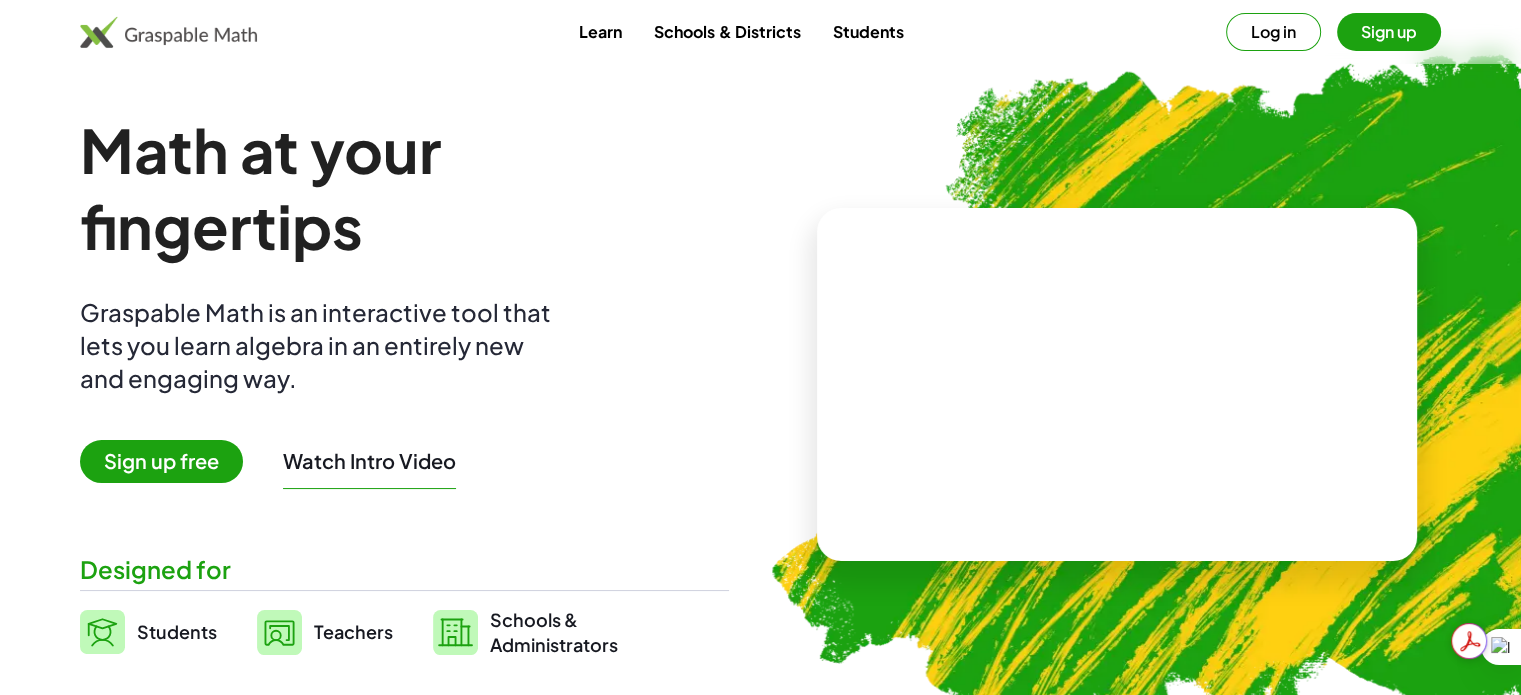 click on "Sign up free" at bounding box center (161, 461) 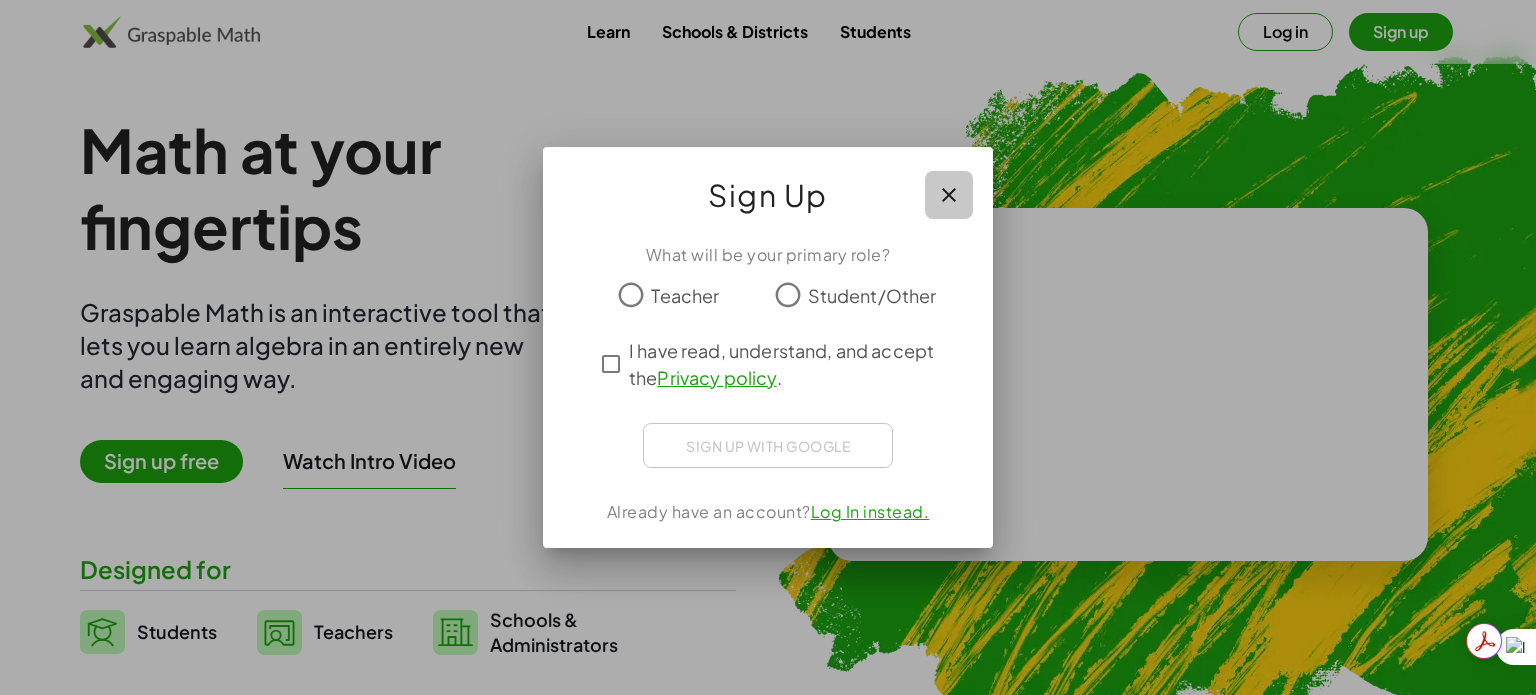 click 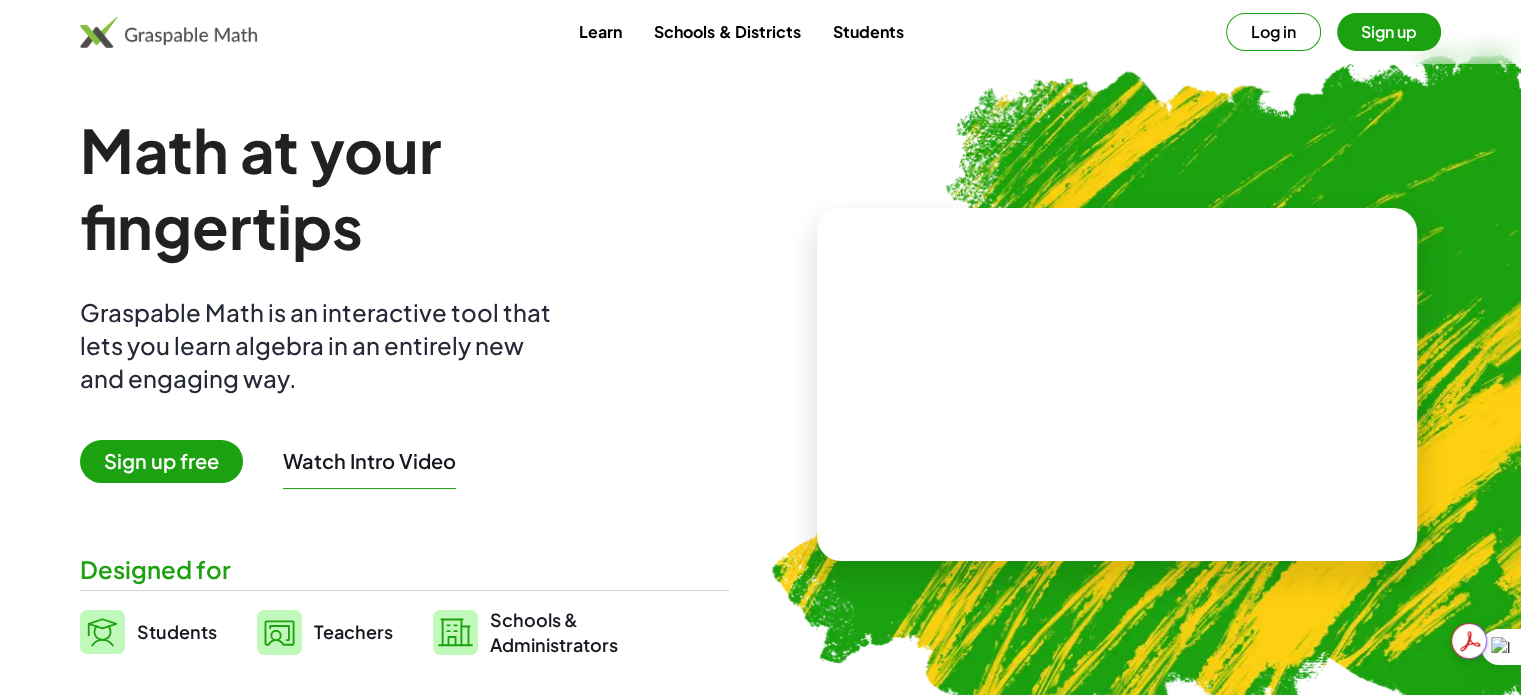 click on "Log in" at bounding box center (1273, 32) 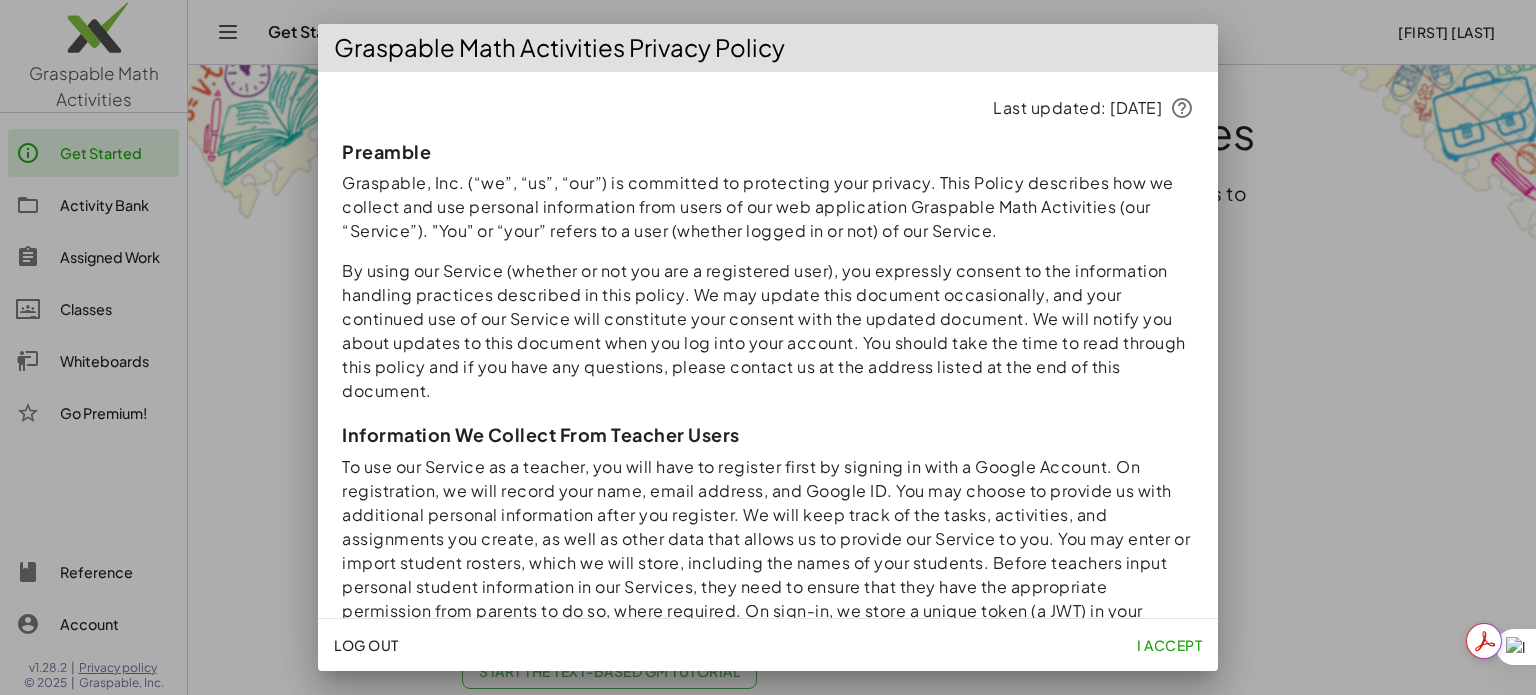 click on "I accept" 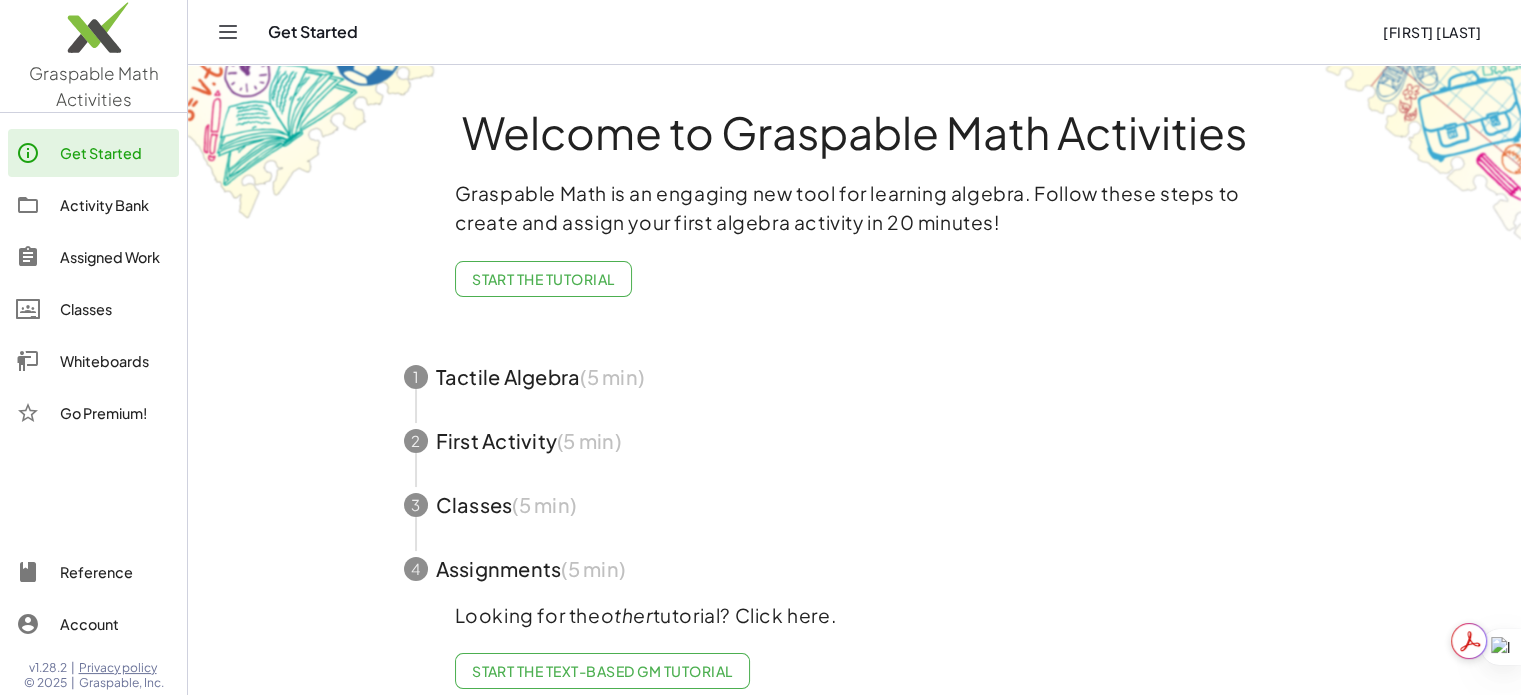 click on "Whiteboards" 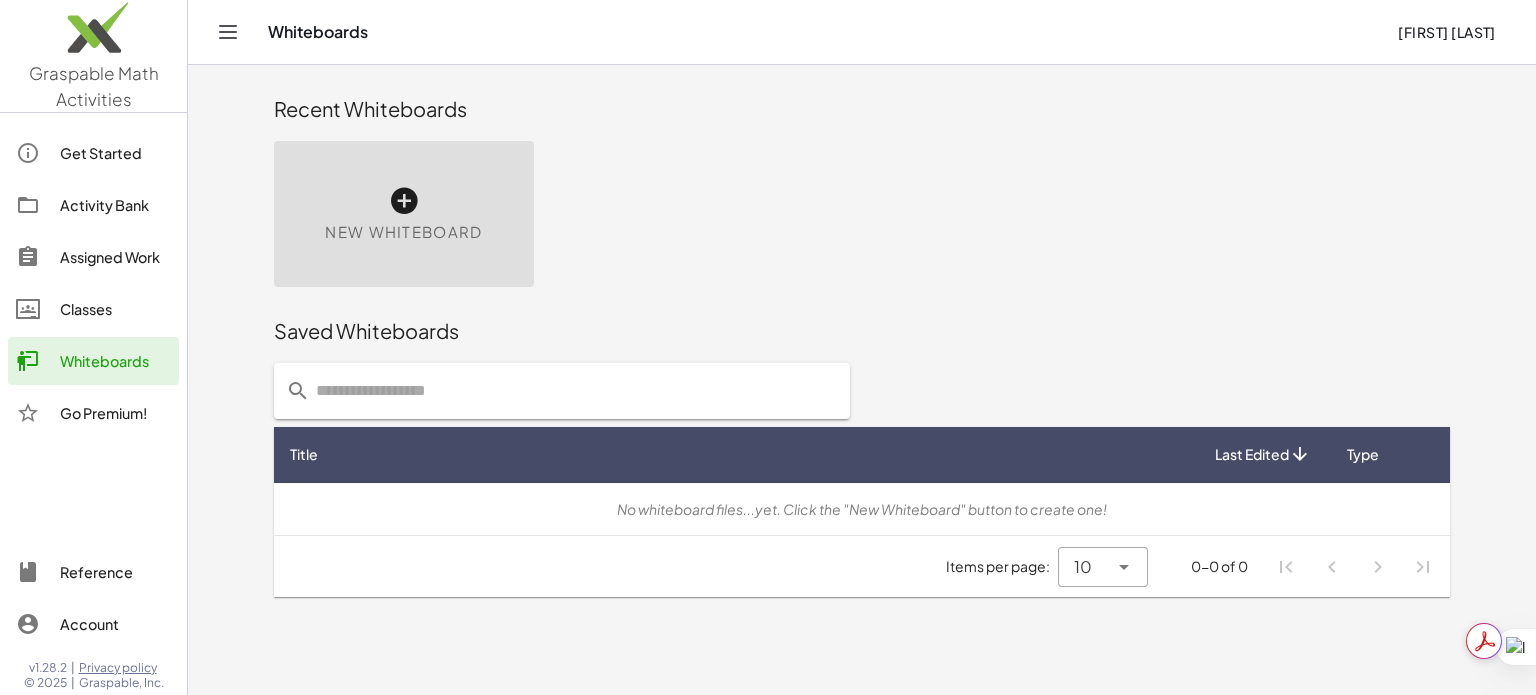 click on "New Whiteboard" at bounding box center [403, 232] 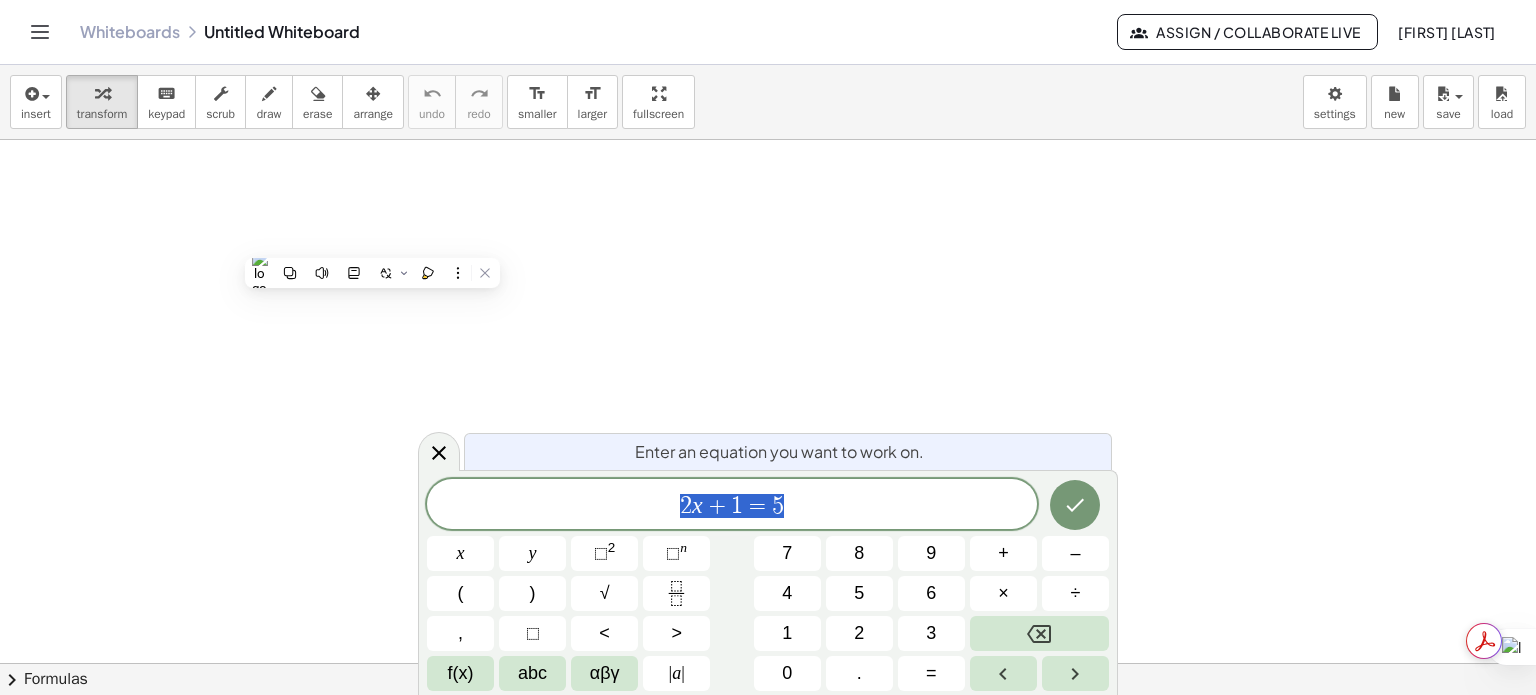 click at bounding box center (768, 664) 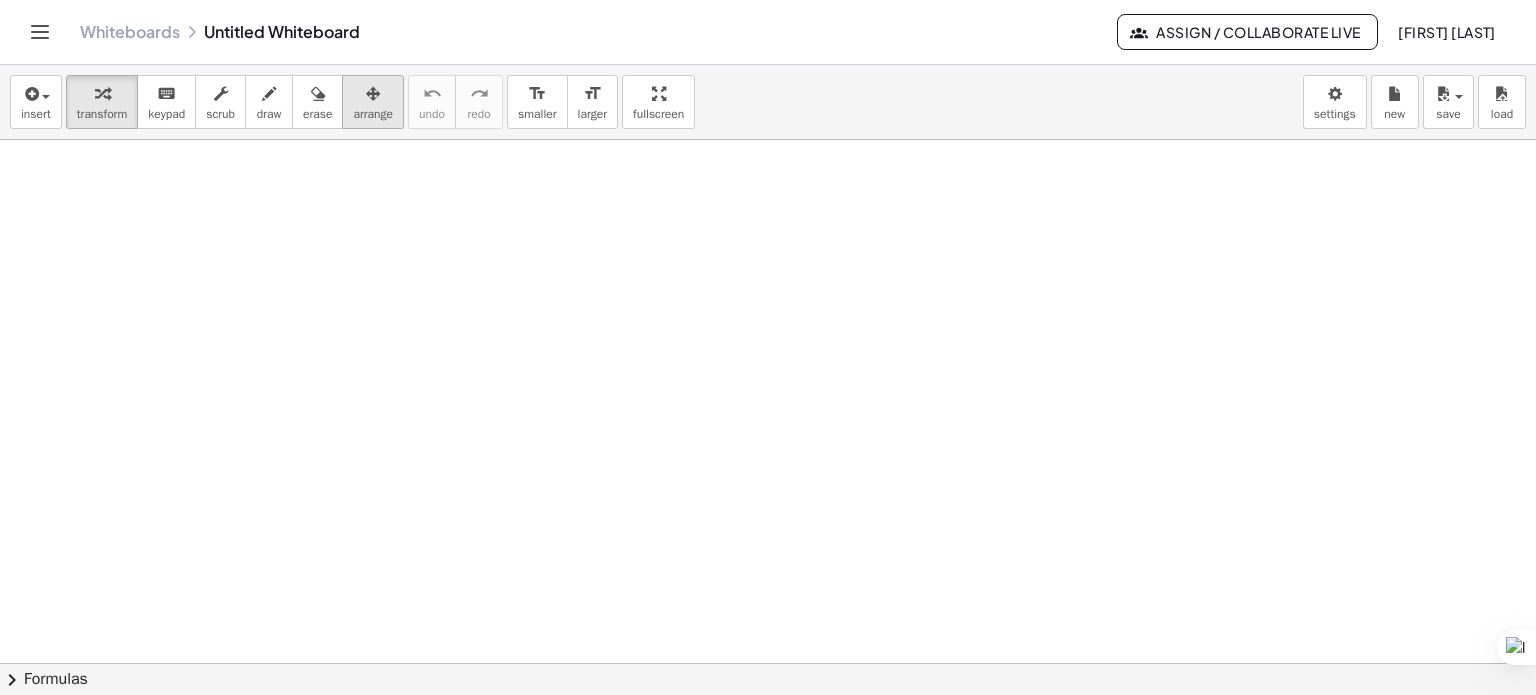 click on "arrange" at bounding box center (373, 114) 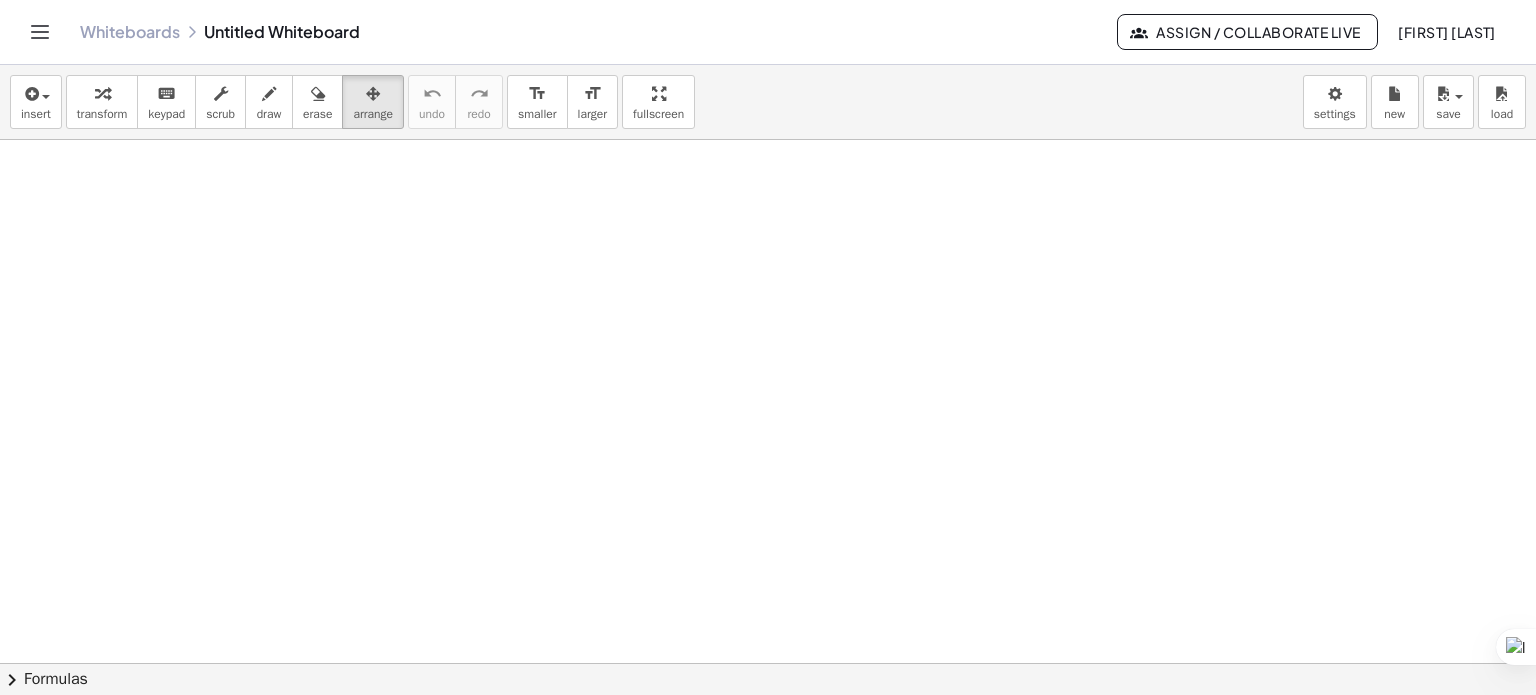 drag, startPoint x: 468, startPoint y: 359, endPoint x: 561, endPoint y: 276, distance: 124.65151 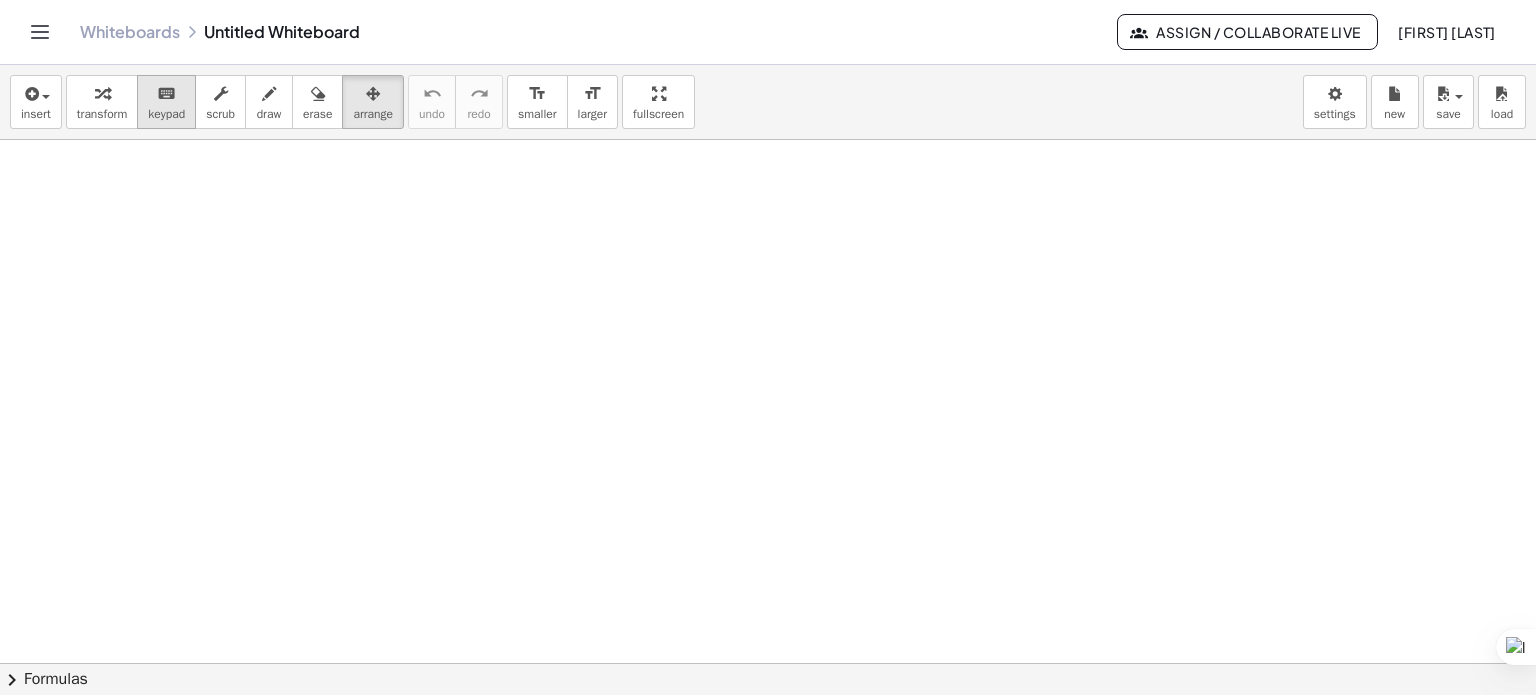 click on "keypad" at bounding box center [166, 114] 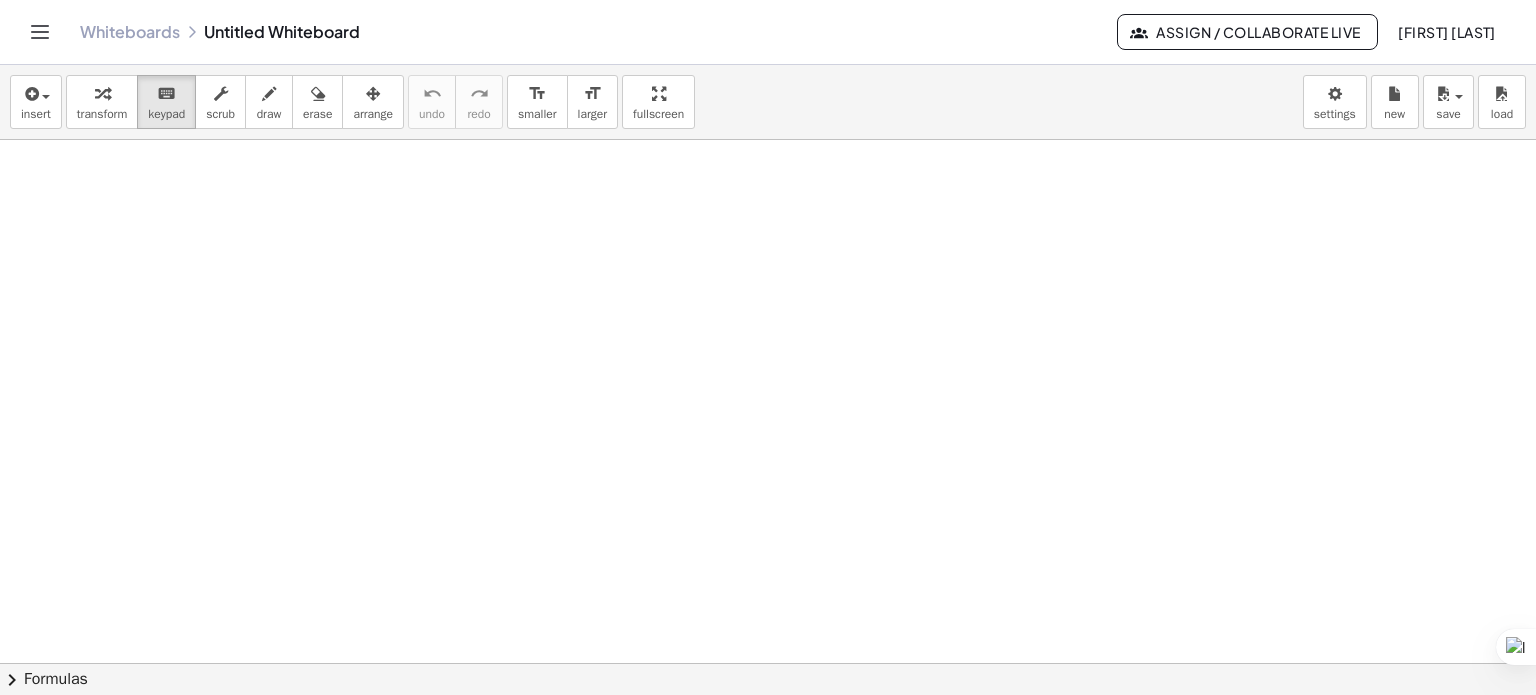 click at bounding box center (768, 664) 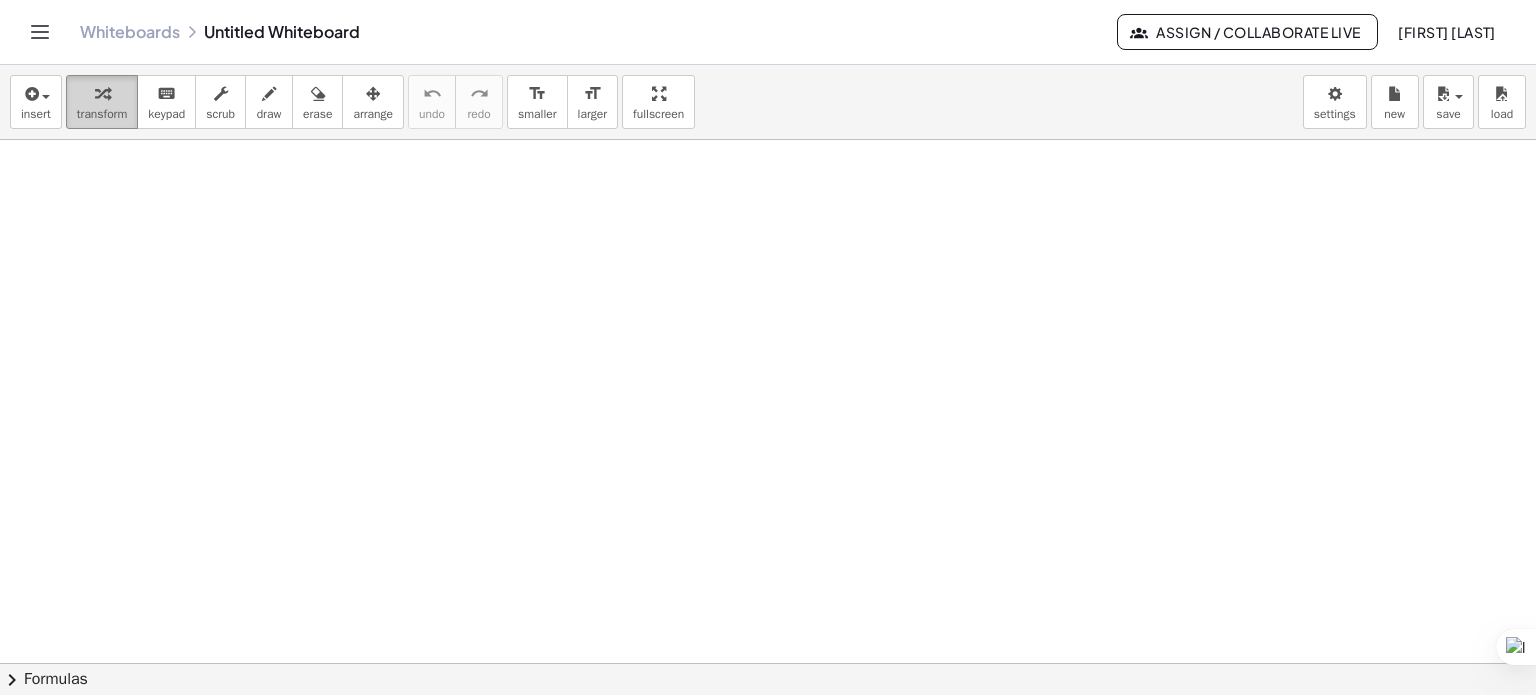 click on "transform" at bounding box center [102, 114] 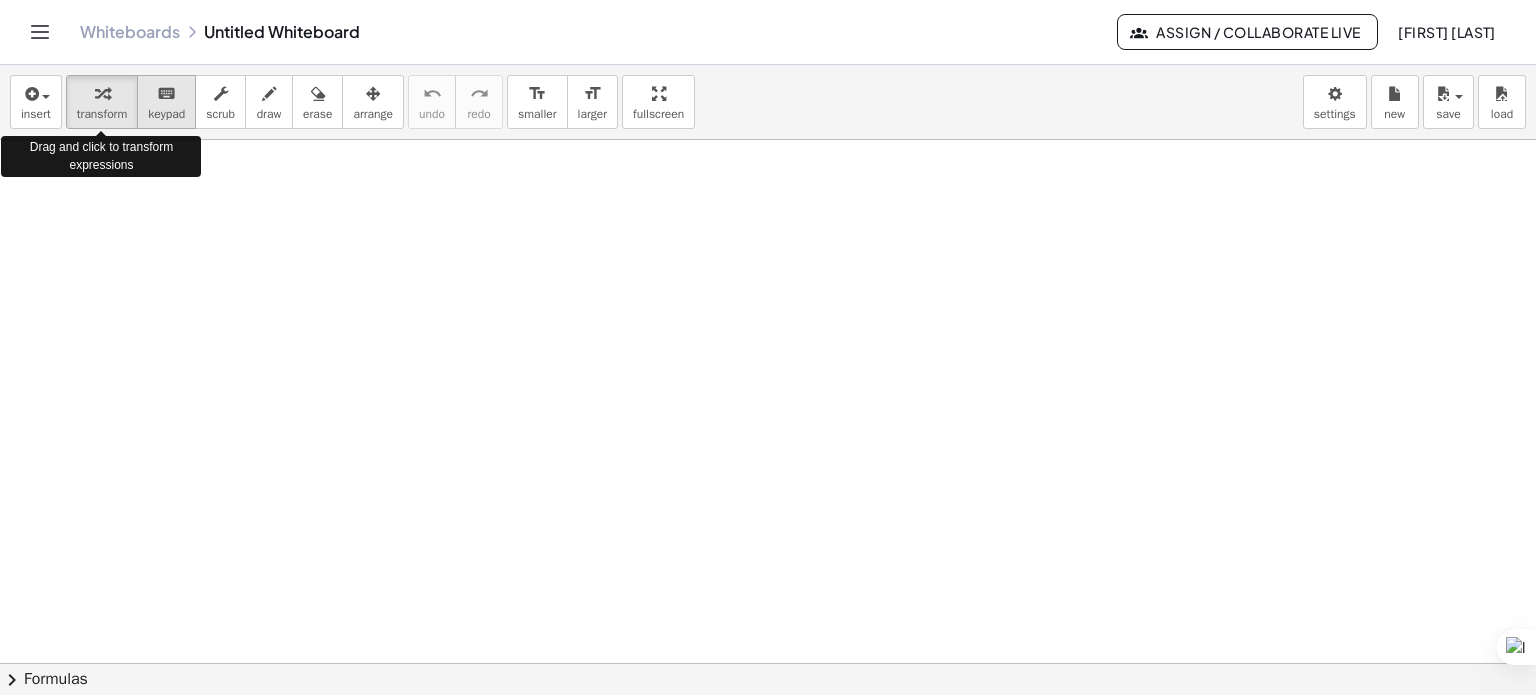 click on "keypad" at bounding box center [166, 114] 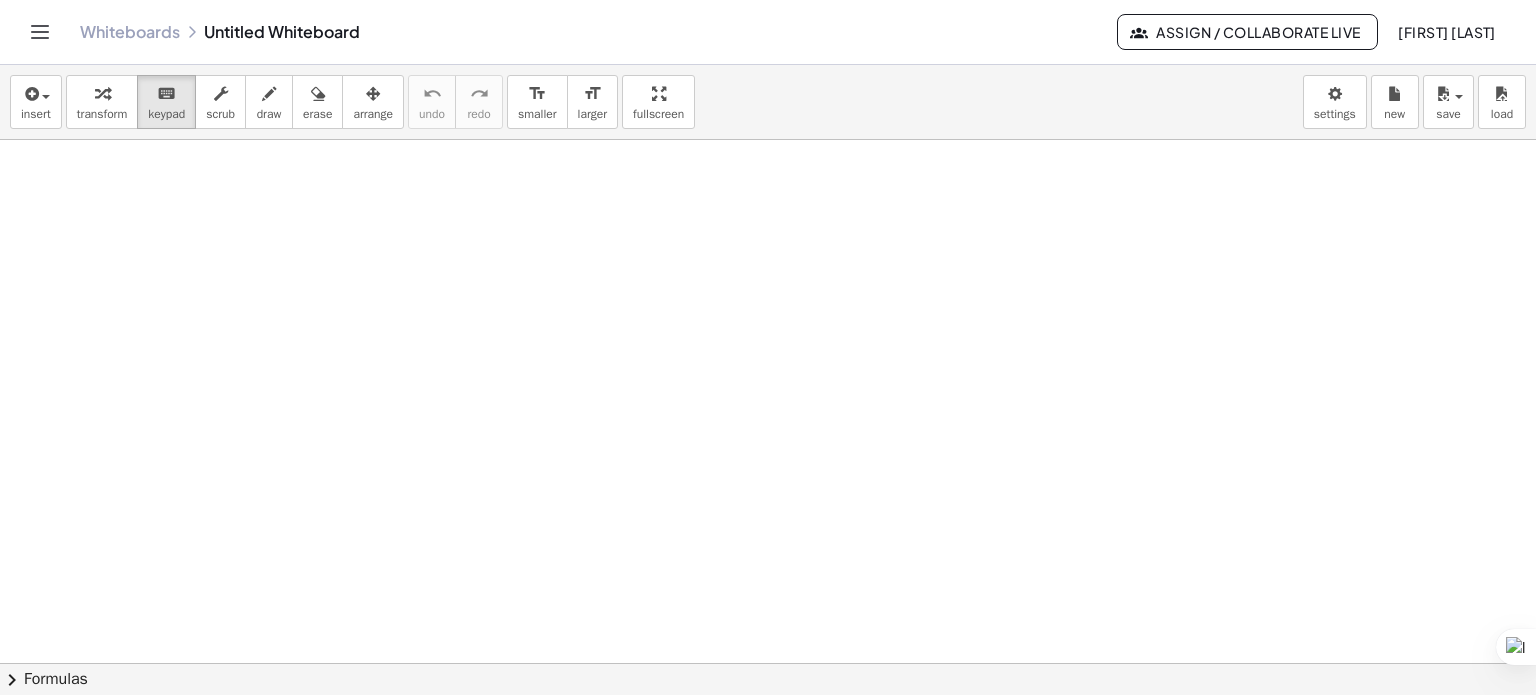 click at bounding box center (768, 664) 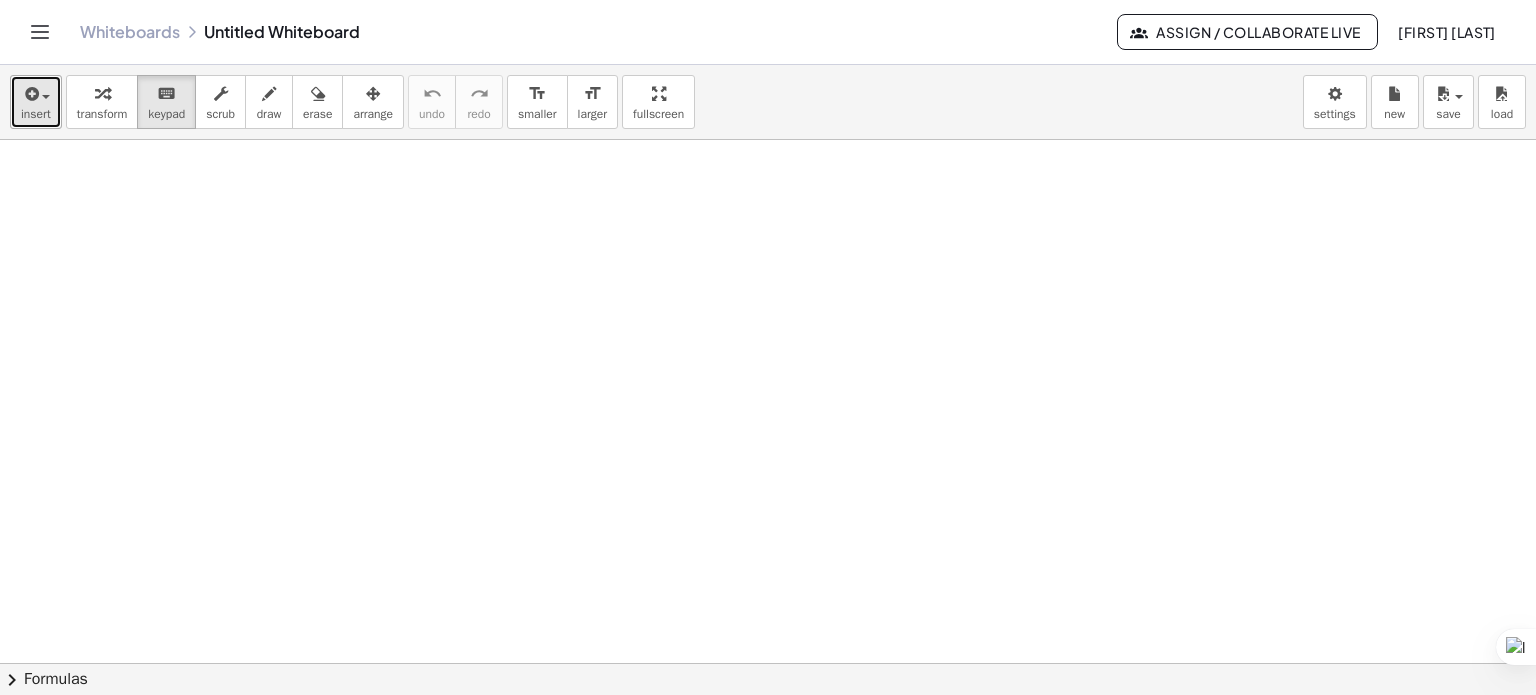 click at bounding box center (41, 96) 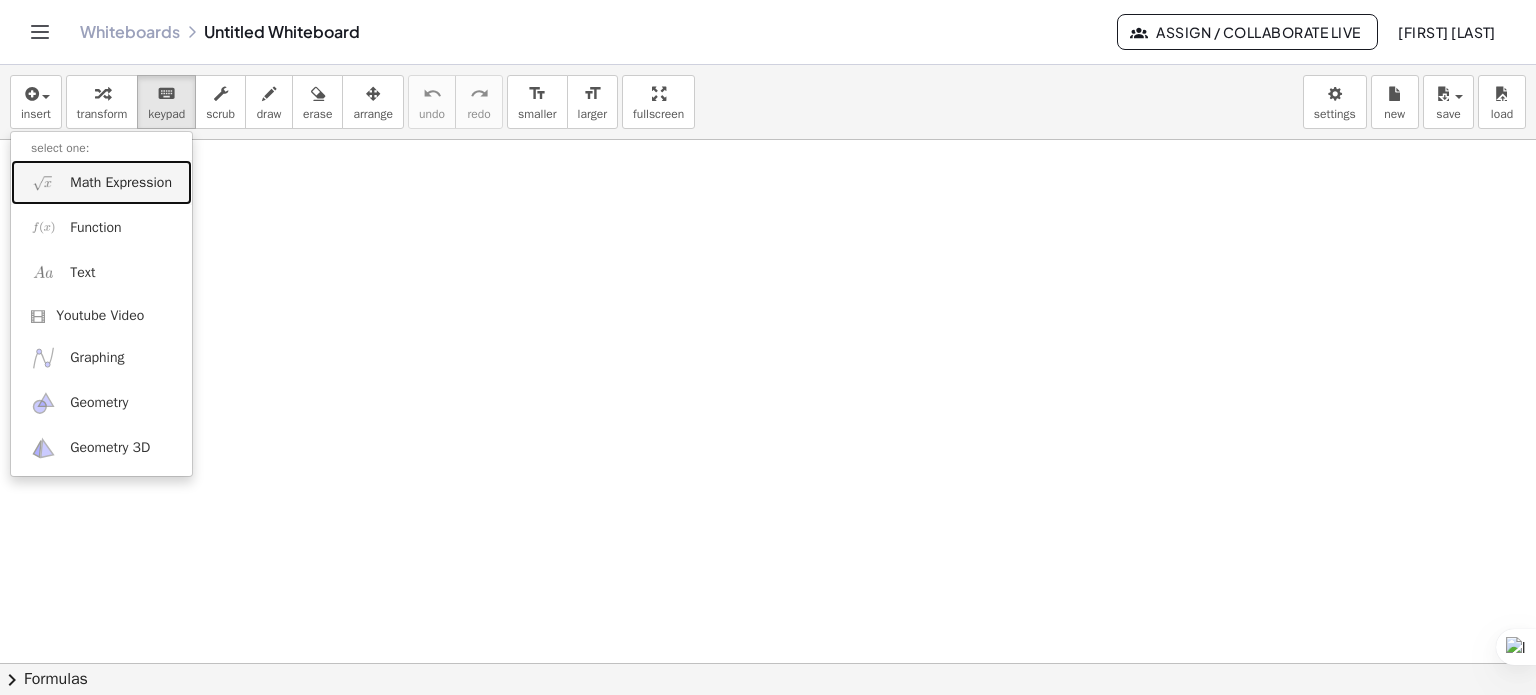 click on "Math Expression" at bounding box center [121, 183] 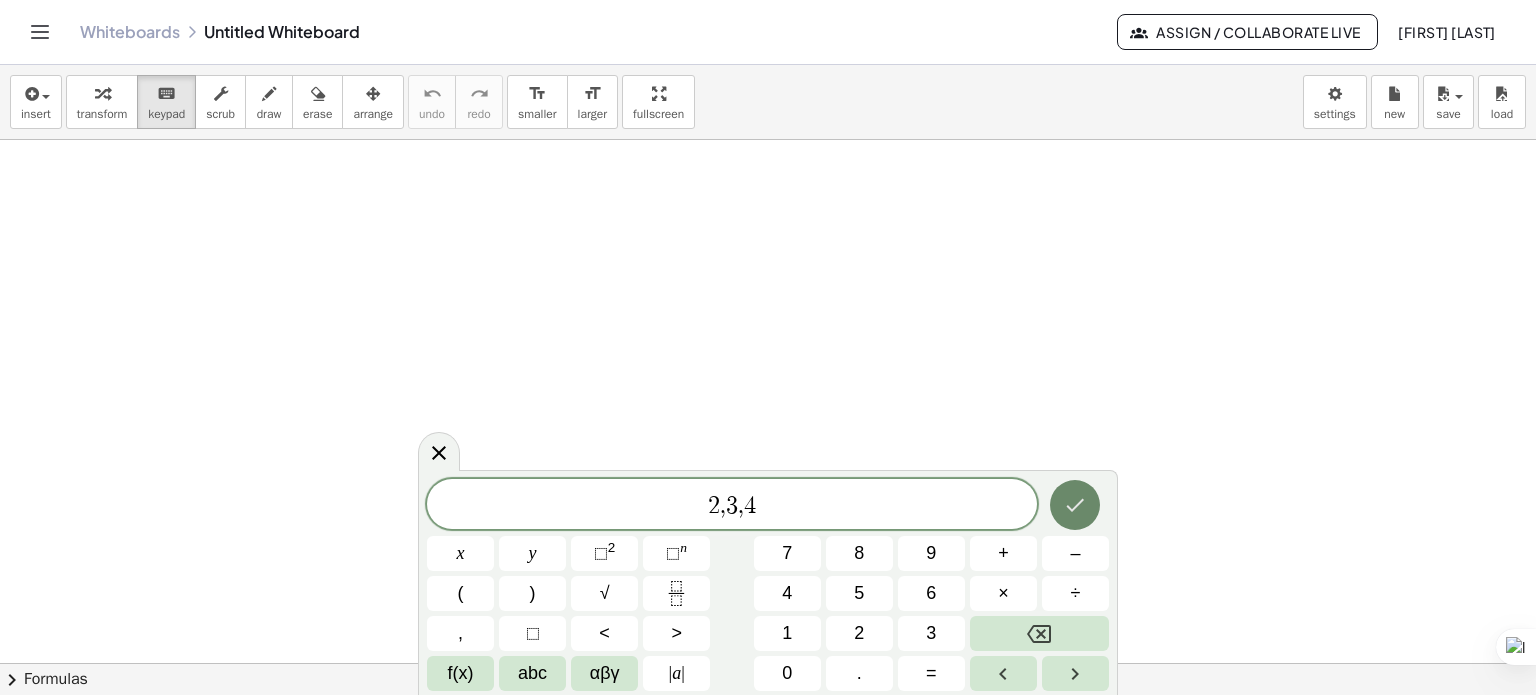 click at bounding box center [1075, 505] 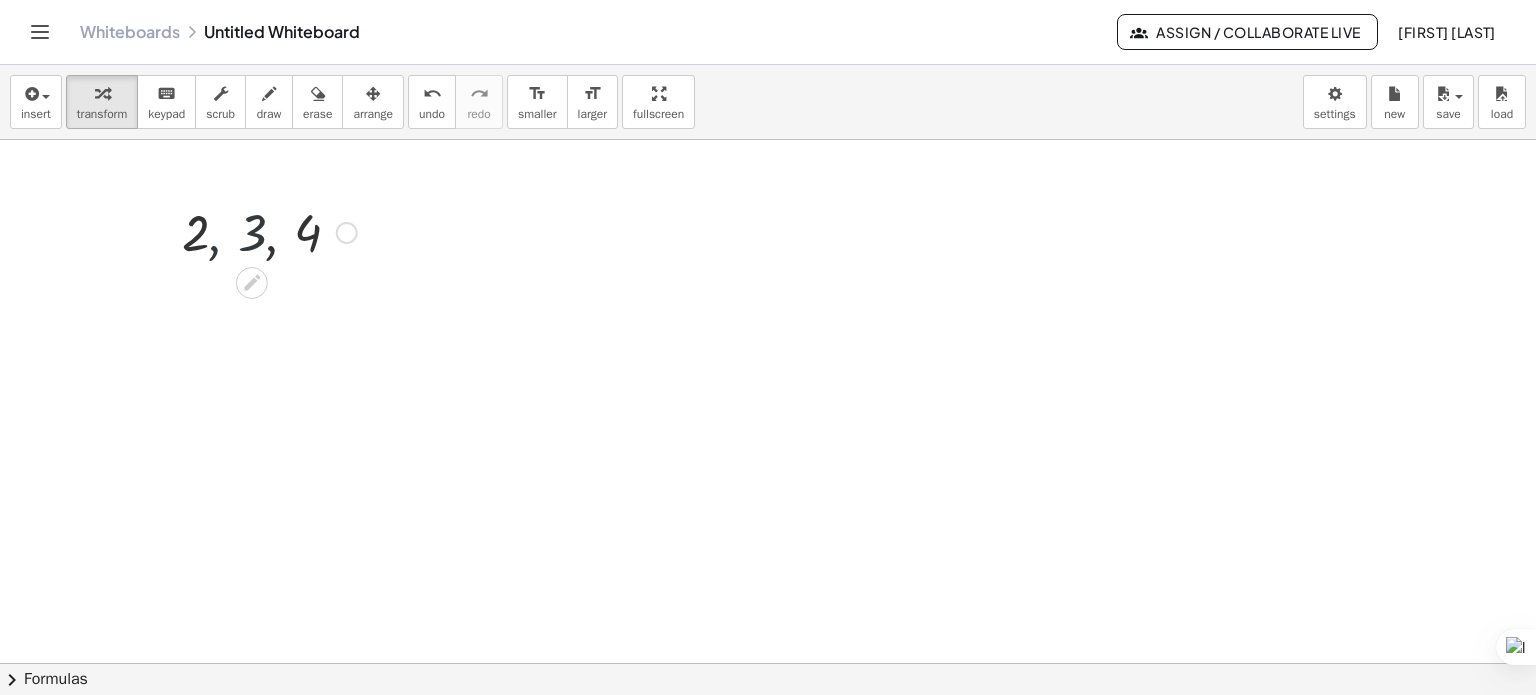 drag, startPoint x: 223, startPoint y: 241, endPoint x: 268, endPoint y: 247, distance: 45.39824 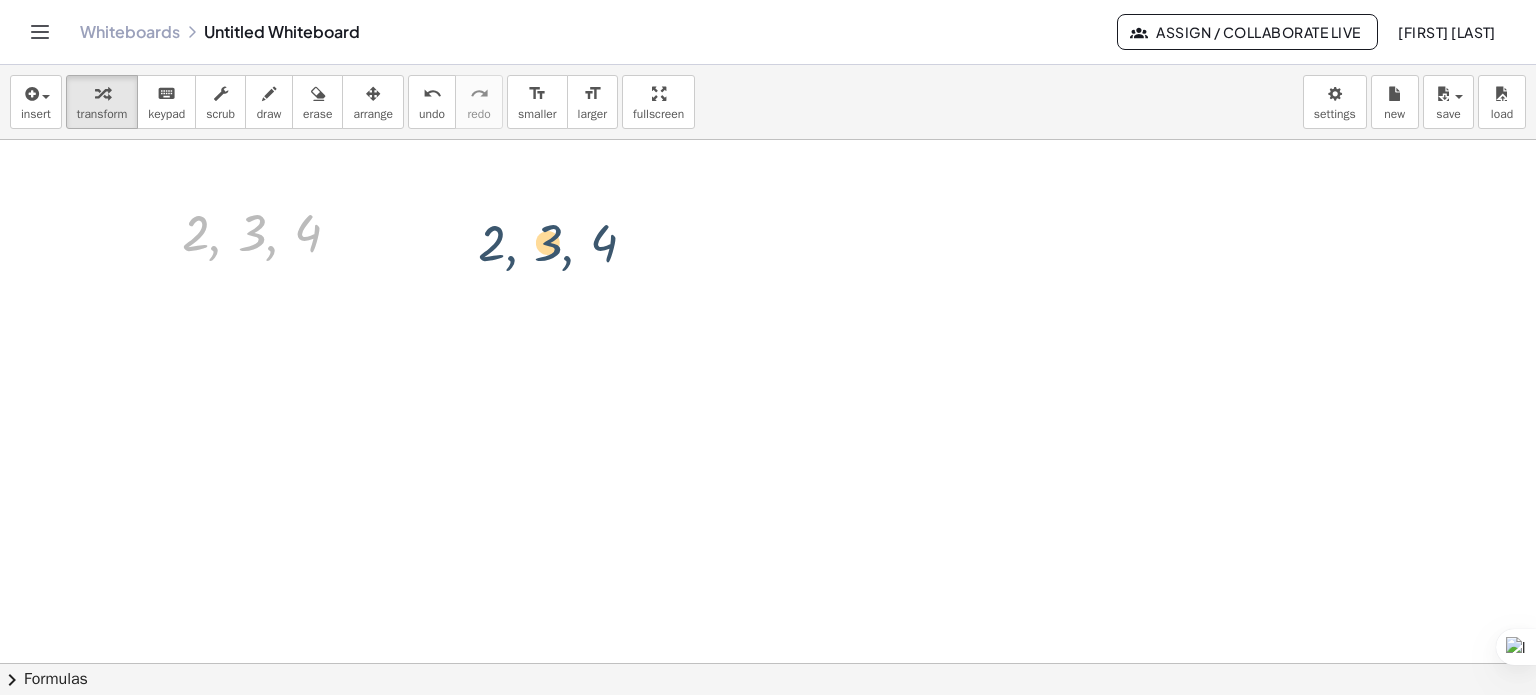 drag, startPoint x: 225, startPoint y: 245, endPoint x: 556, endPoint y: 258, distance: 331.2552 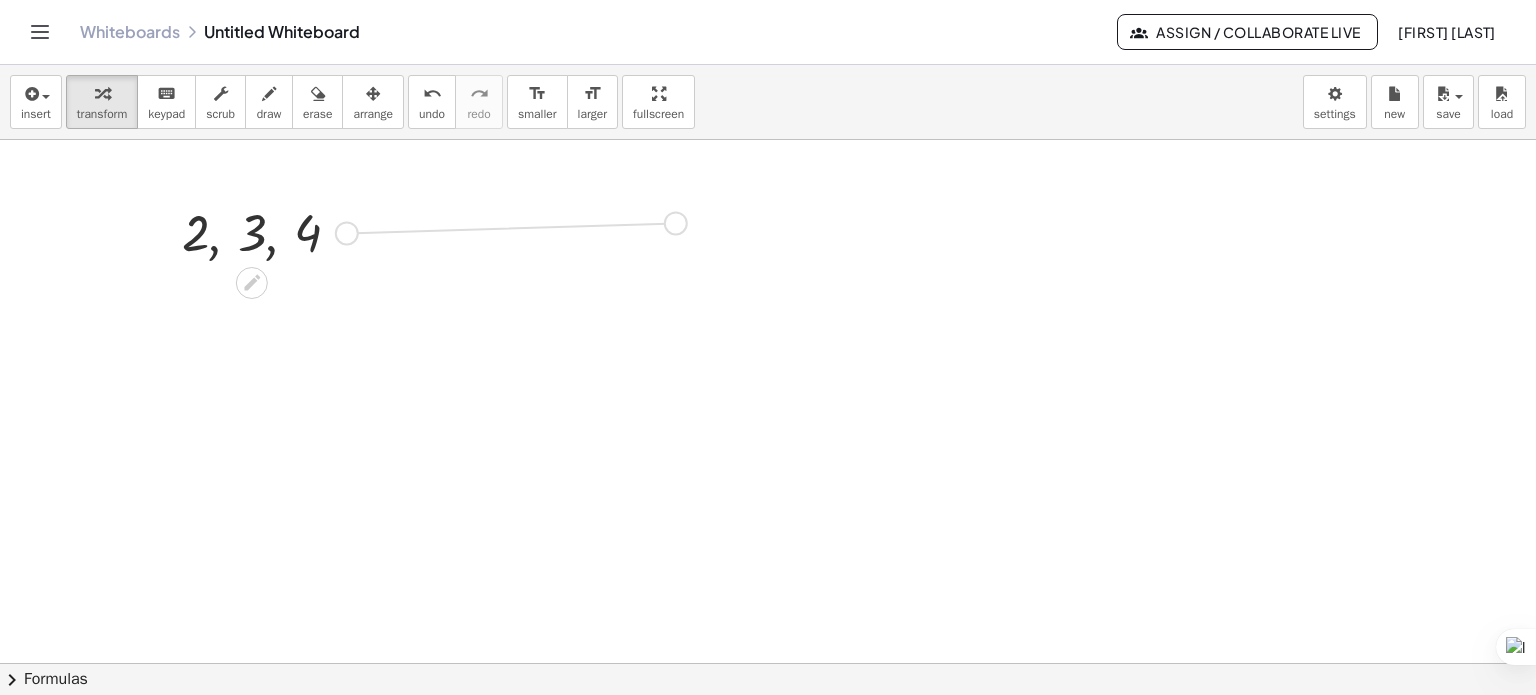 drag, startPoint x: 342, startPoint y: 231, endPoint x: 676, endPoint y: 221, distance: 334.14966 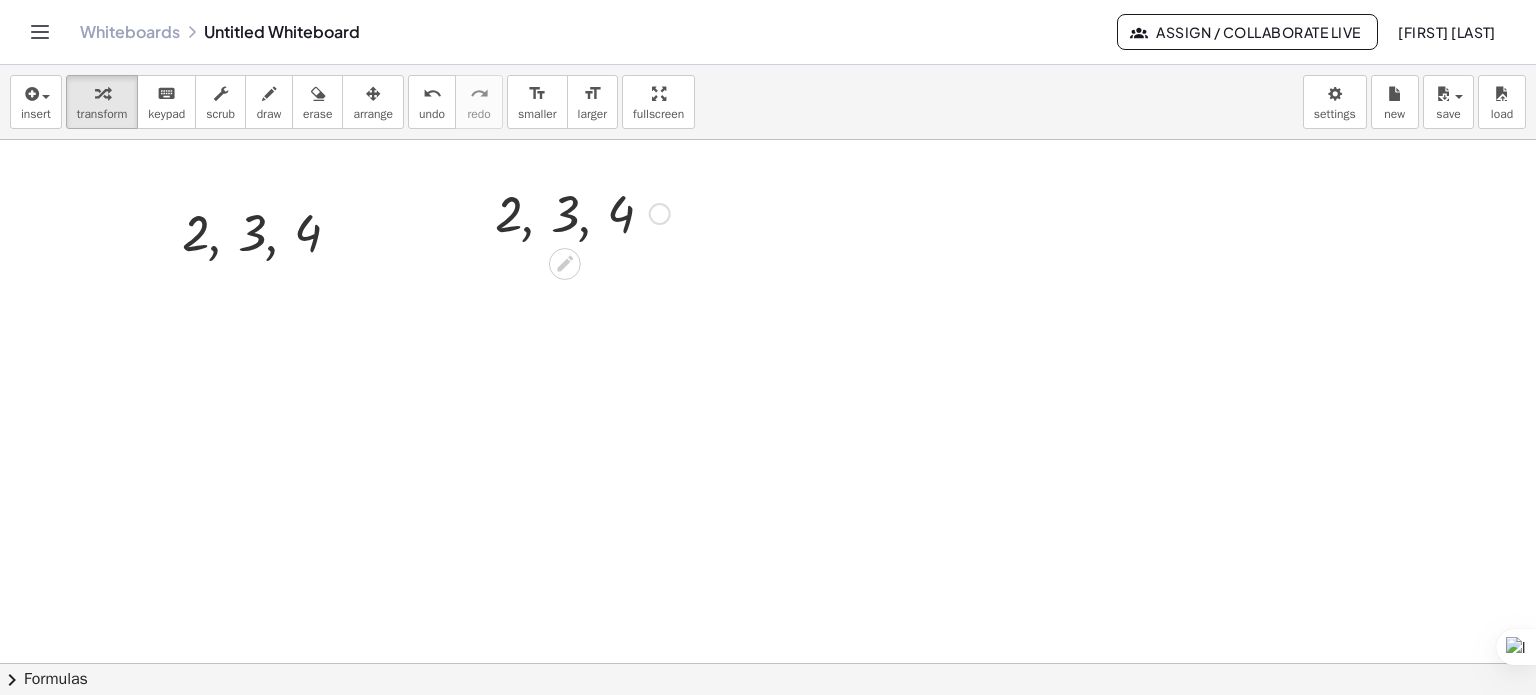 click at bounding box center [582, 212] 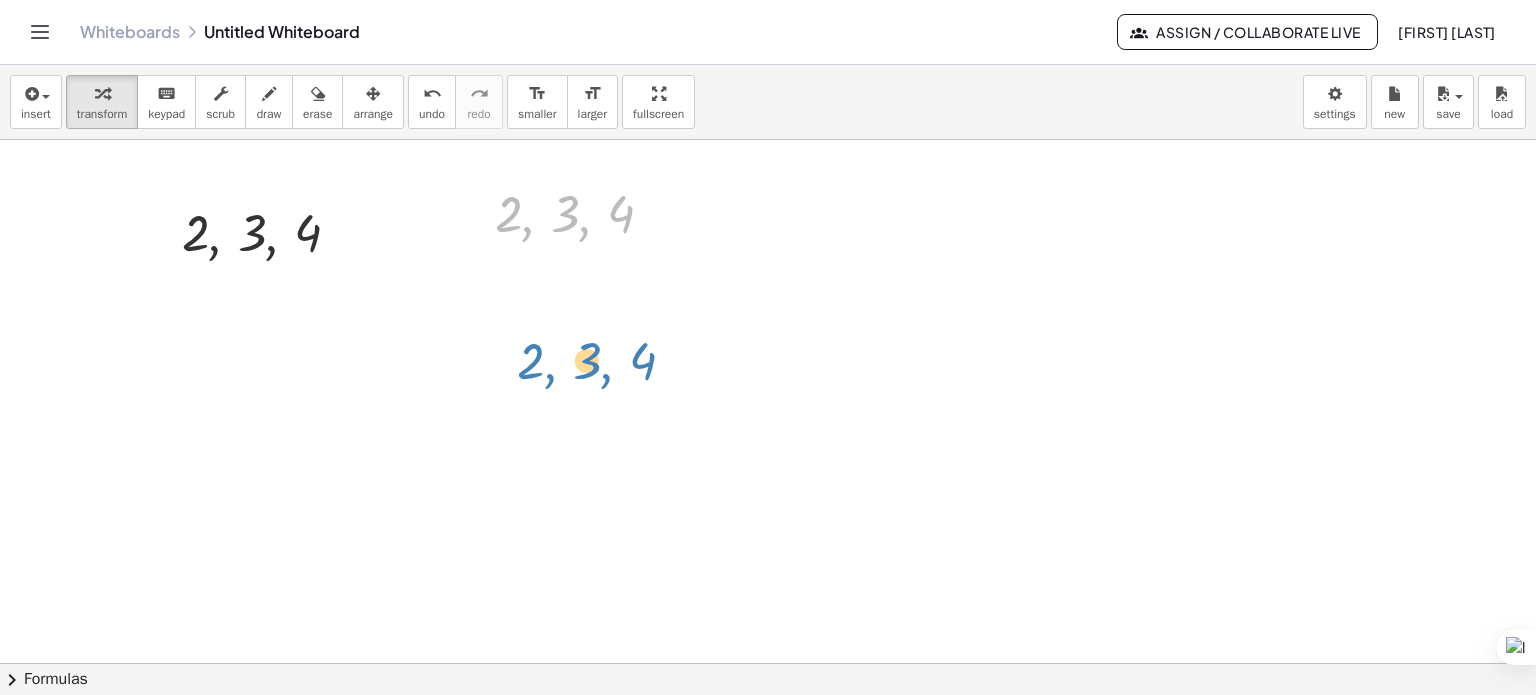 drag, startPoint x: 540, startPoint y: 217, endPoint x: 430, endPoint y: 351, distance: 173.36667 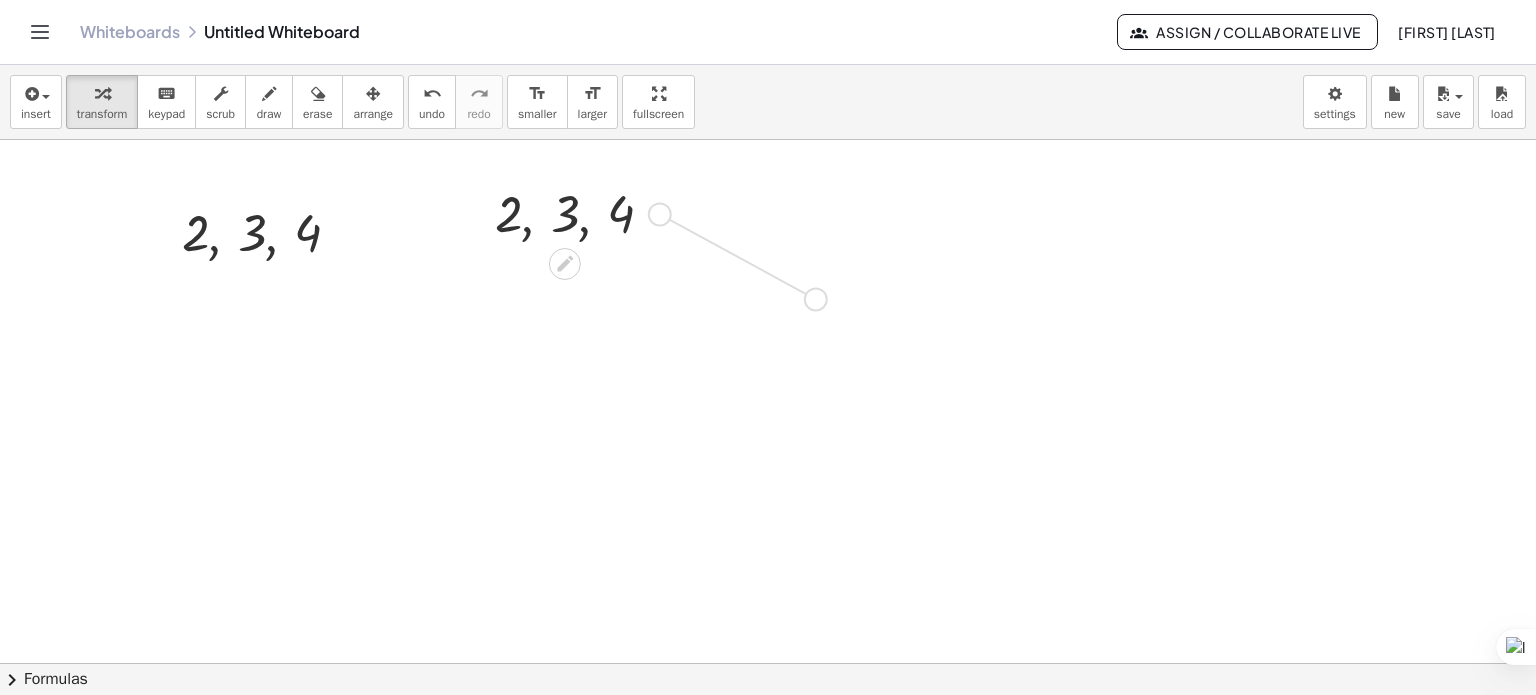 drag, startPoint x: 664, startPoint y: 211, endPoint x: 837, endPoint y: 281, distance: 186.62529 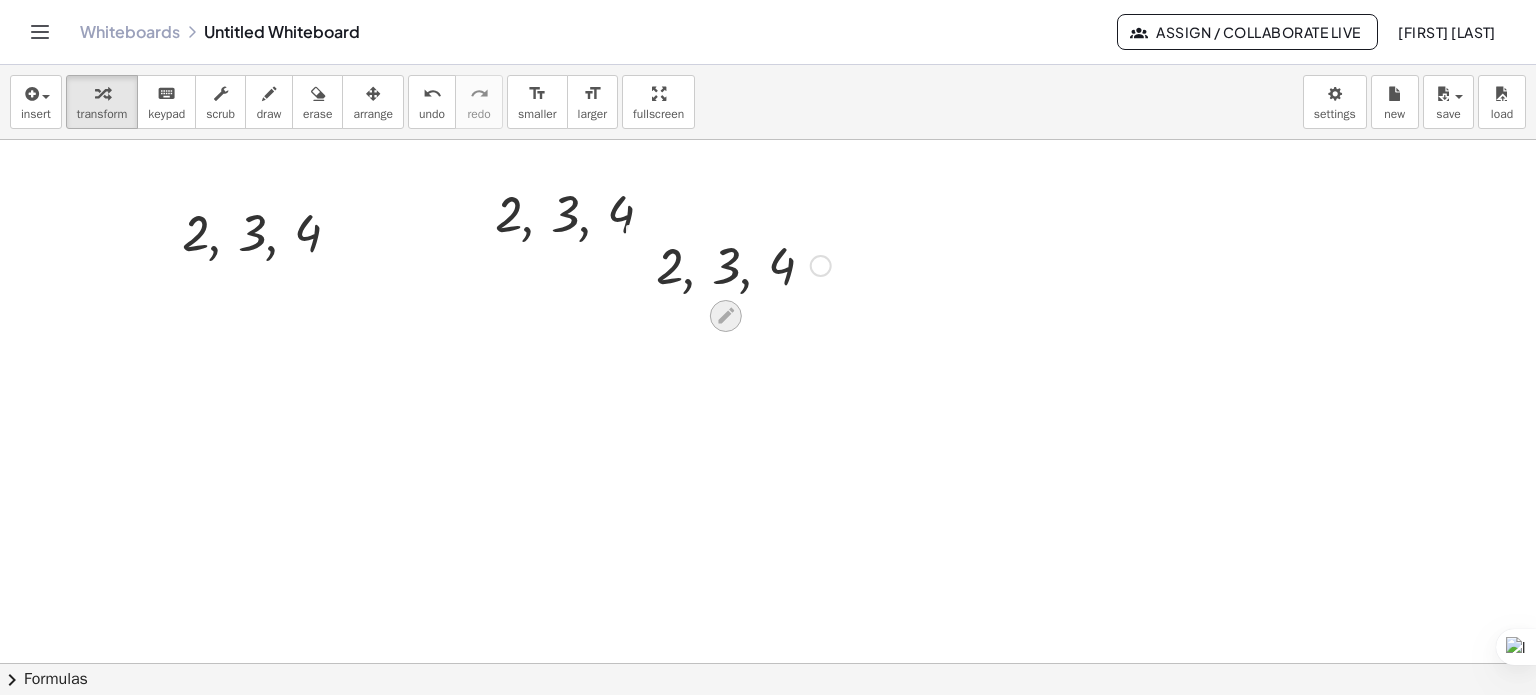 click 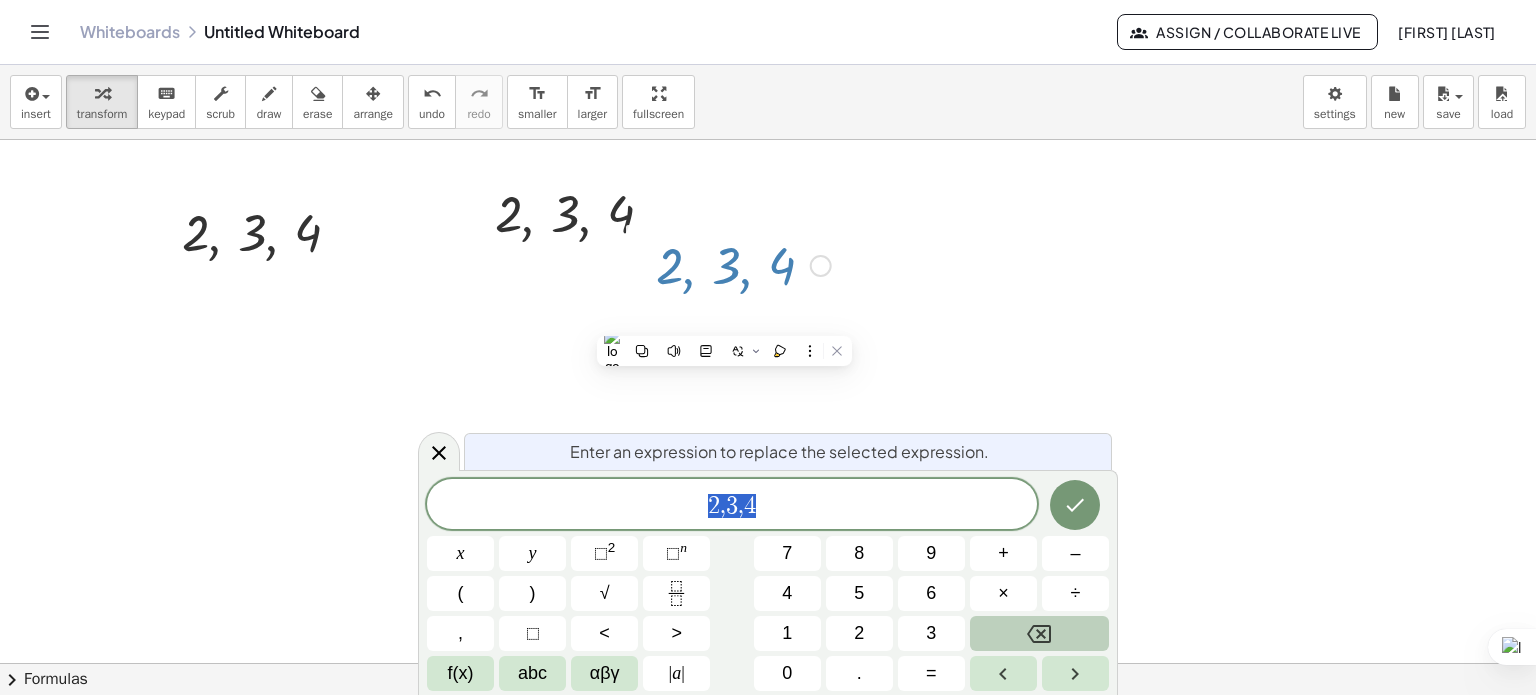 click at bounding box center (1039, 633) 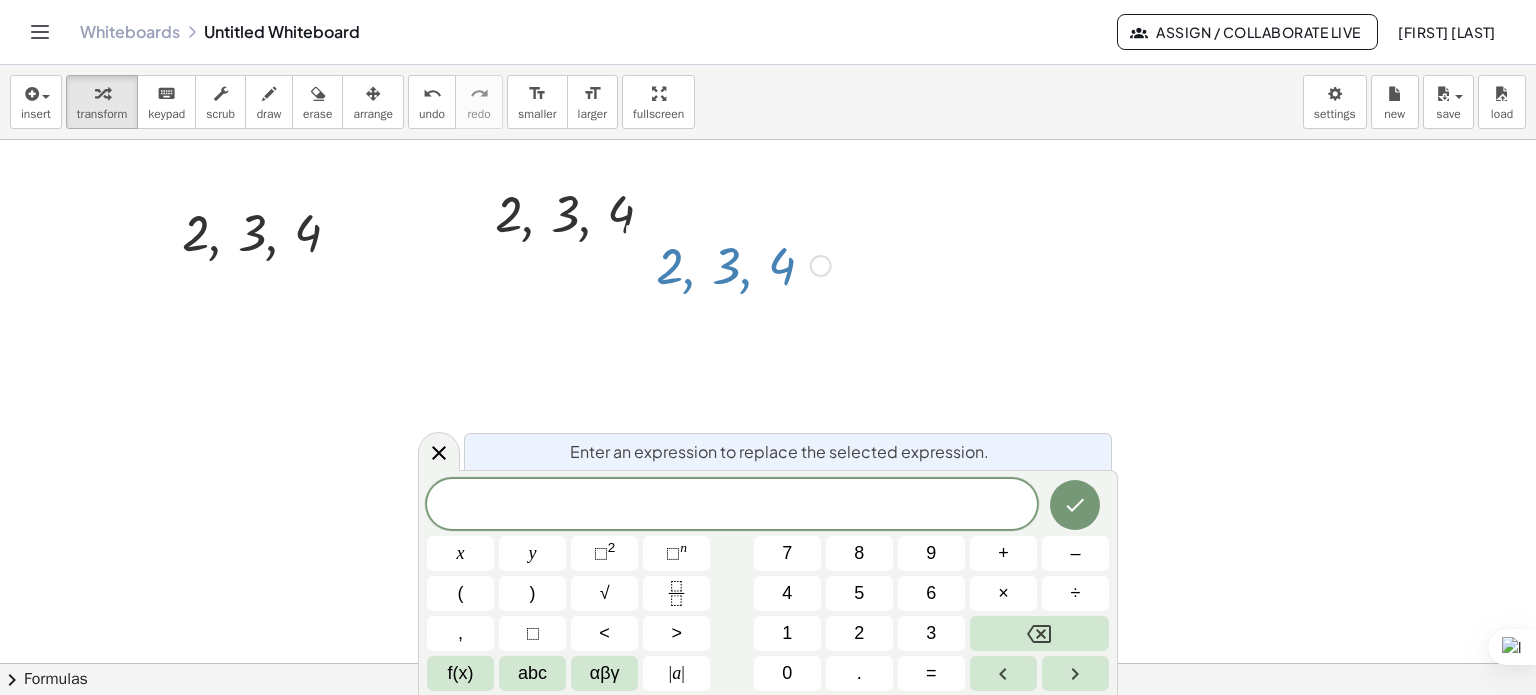 click at bounding box center [768, 664] 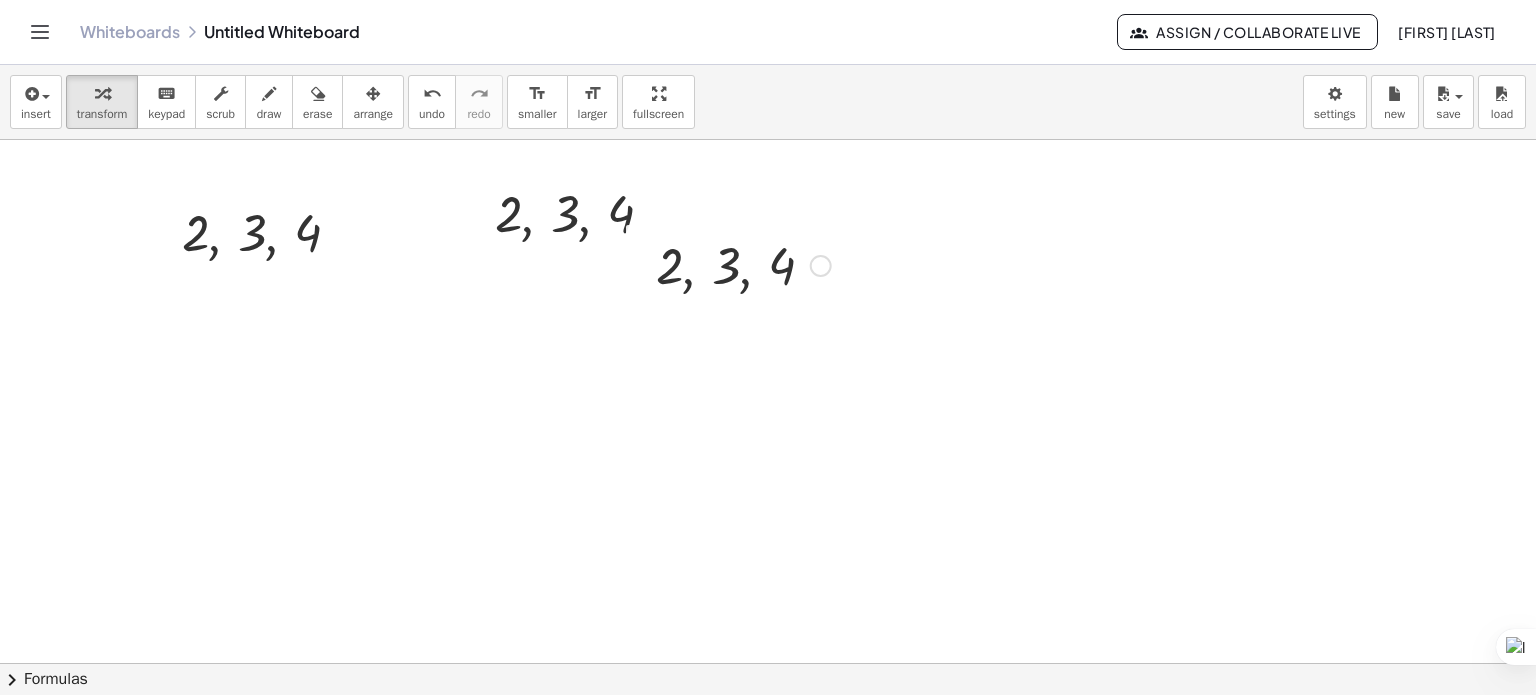 click at bounding box center [743, 264] 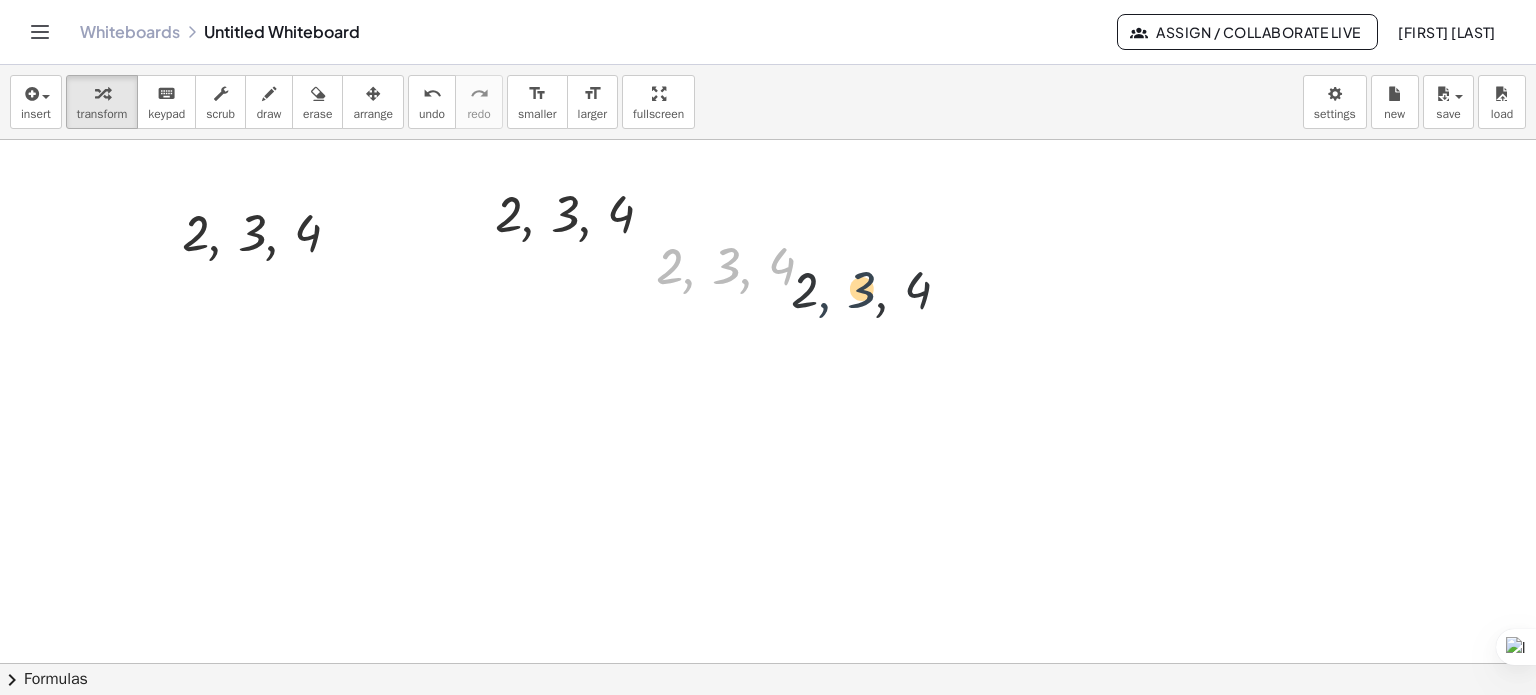 drag, startPoint x: 697, startPoint y: 279, endPoint x: 844, endPoint y: 306, distance: 149.45903 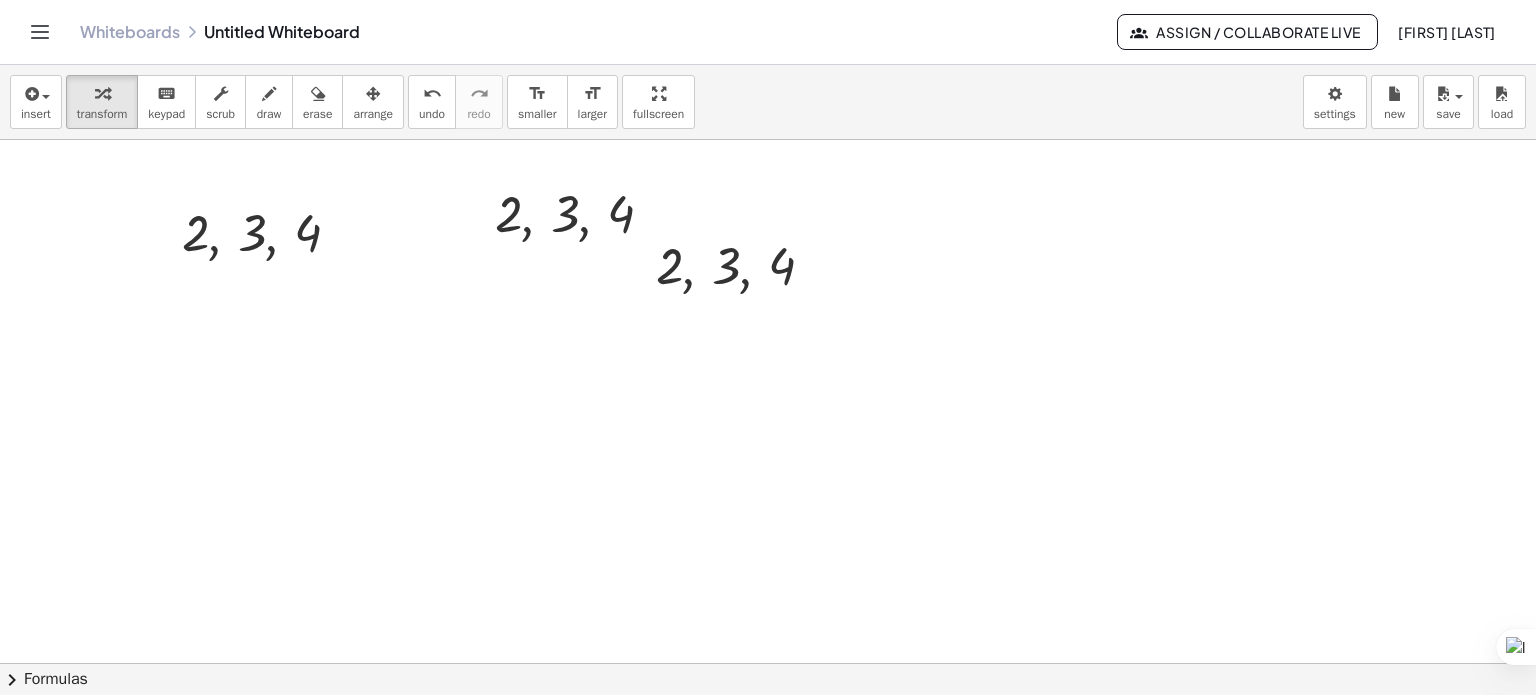 drag, startPoint x: 988, startPoint y: 425, endPoint x: 690, endPoint y: 207, distance: 369.22623 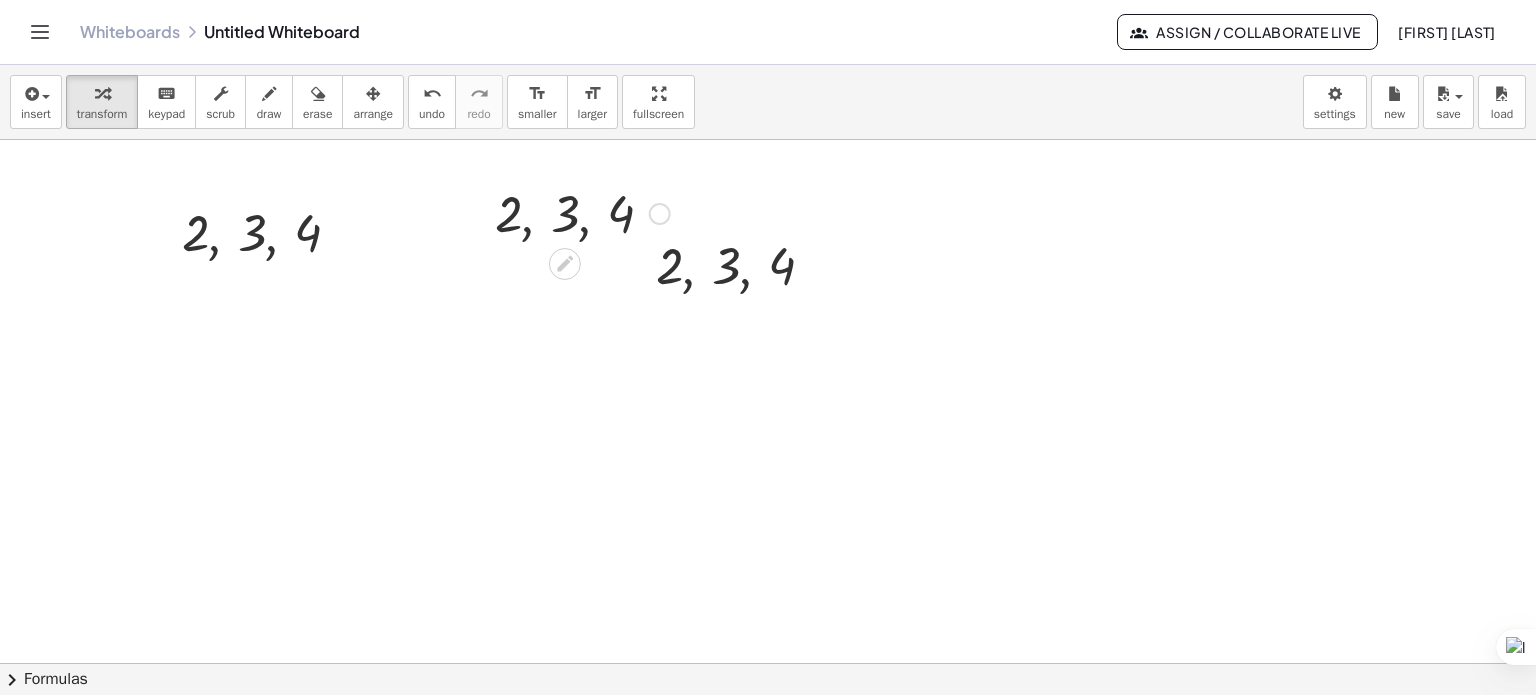 click at bounding box center (582, 212) 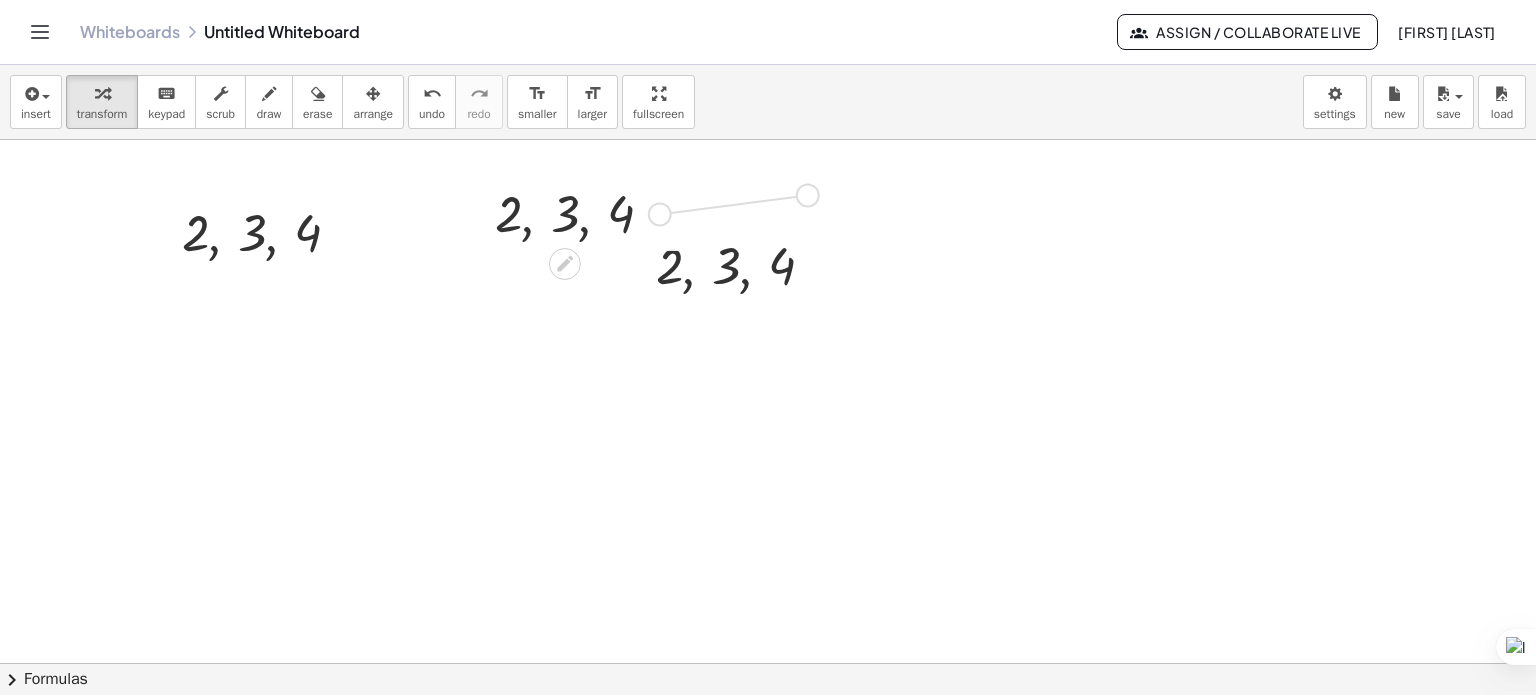 drag, startPoint x: 659, startPoint y: 209, endPoint x: 818, endPoint y: 195, distance: 159.61516 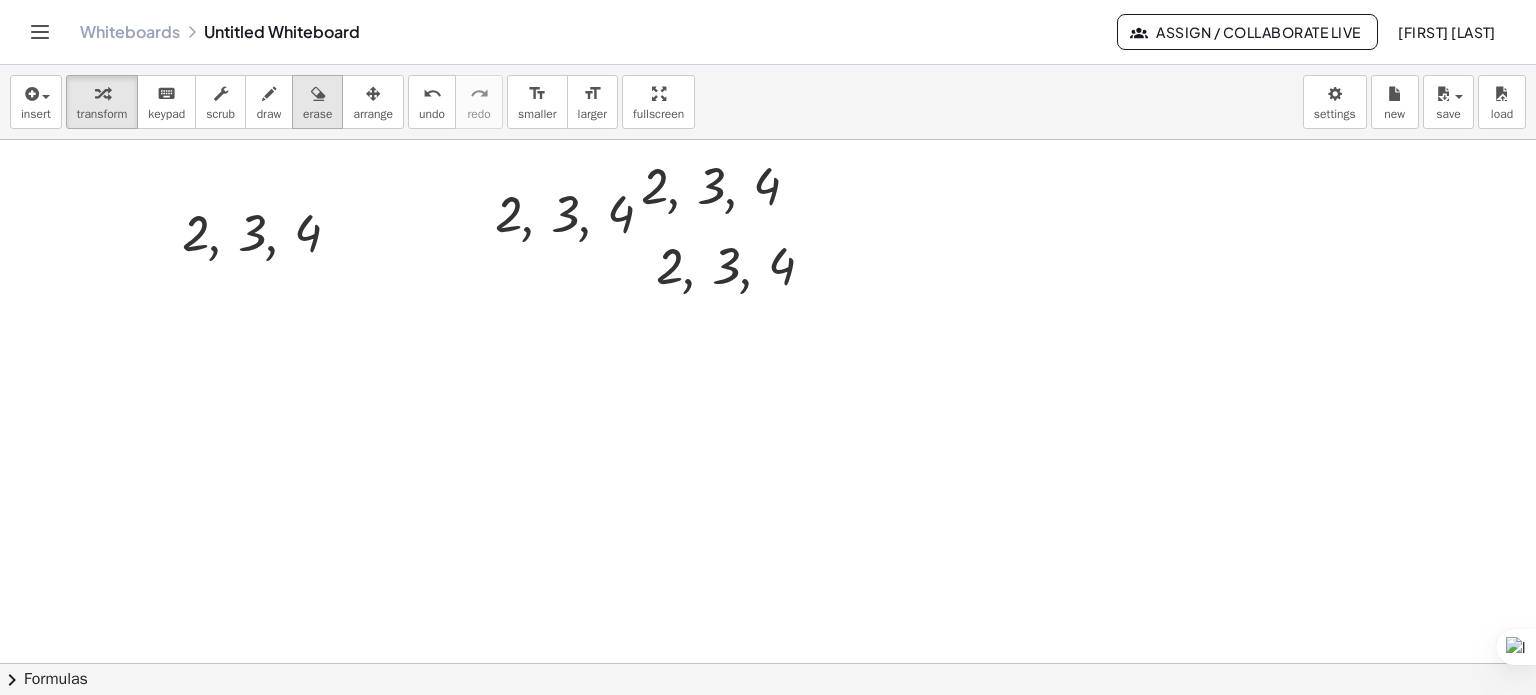 click at bounding box center [317, 93] 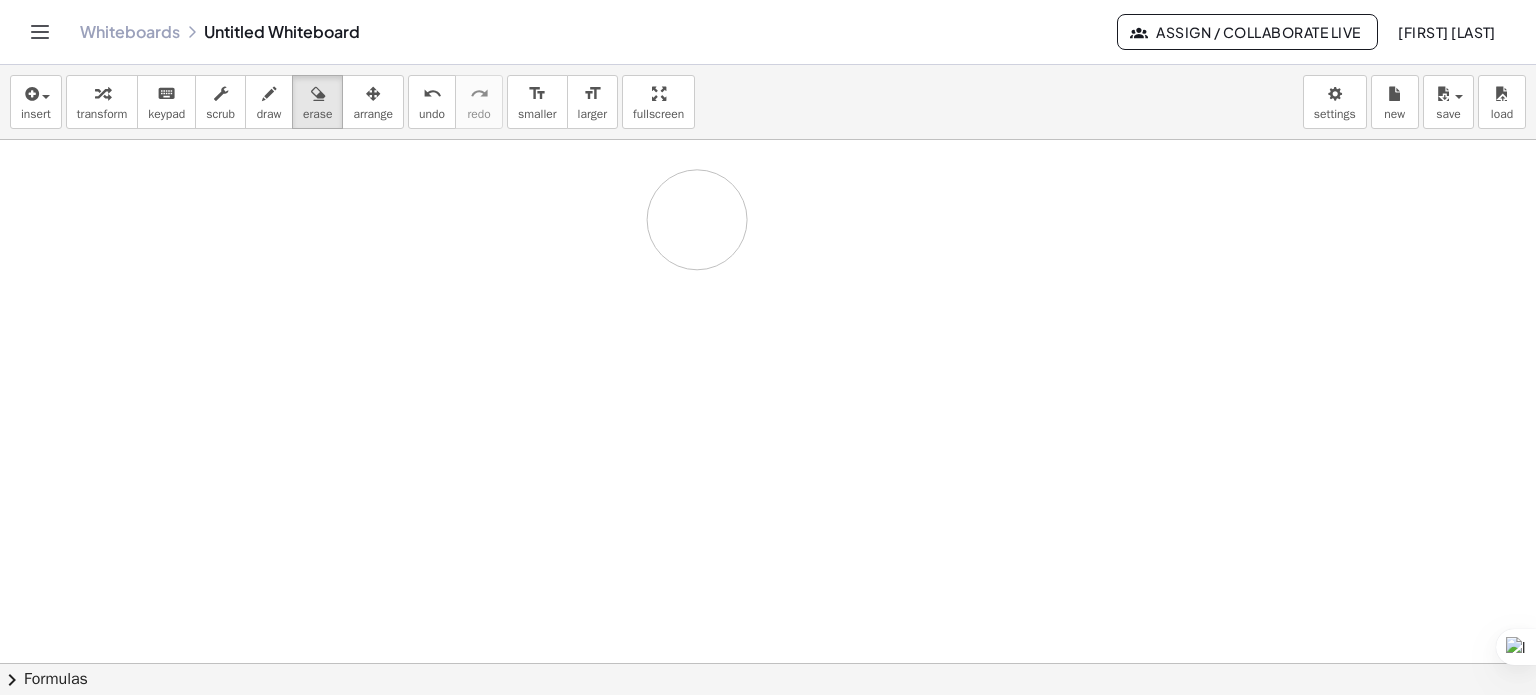 drag, startPoint x: 202, startPoint y: 235, endPoint x: 692, endPoint y: 218, distance: 490.2948 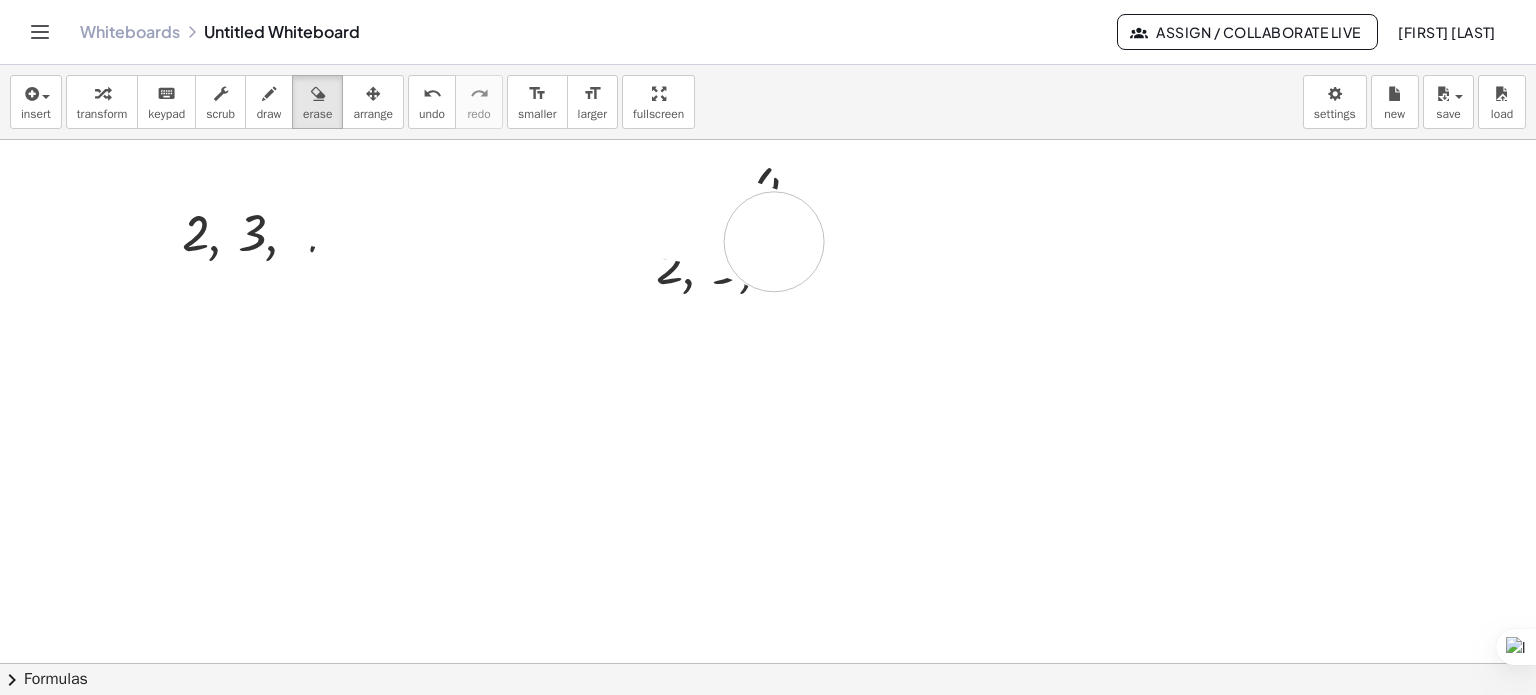 drag, startPoint x: 346, startPoint y: 199, endPoint x: 774, endPoint y: 241, distance: 430.05582 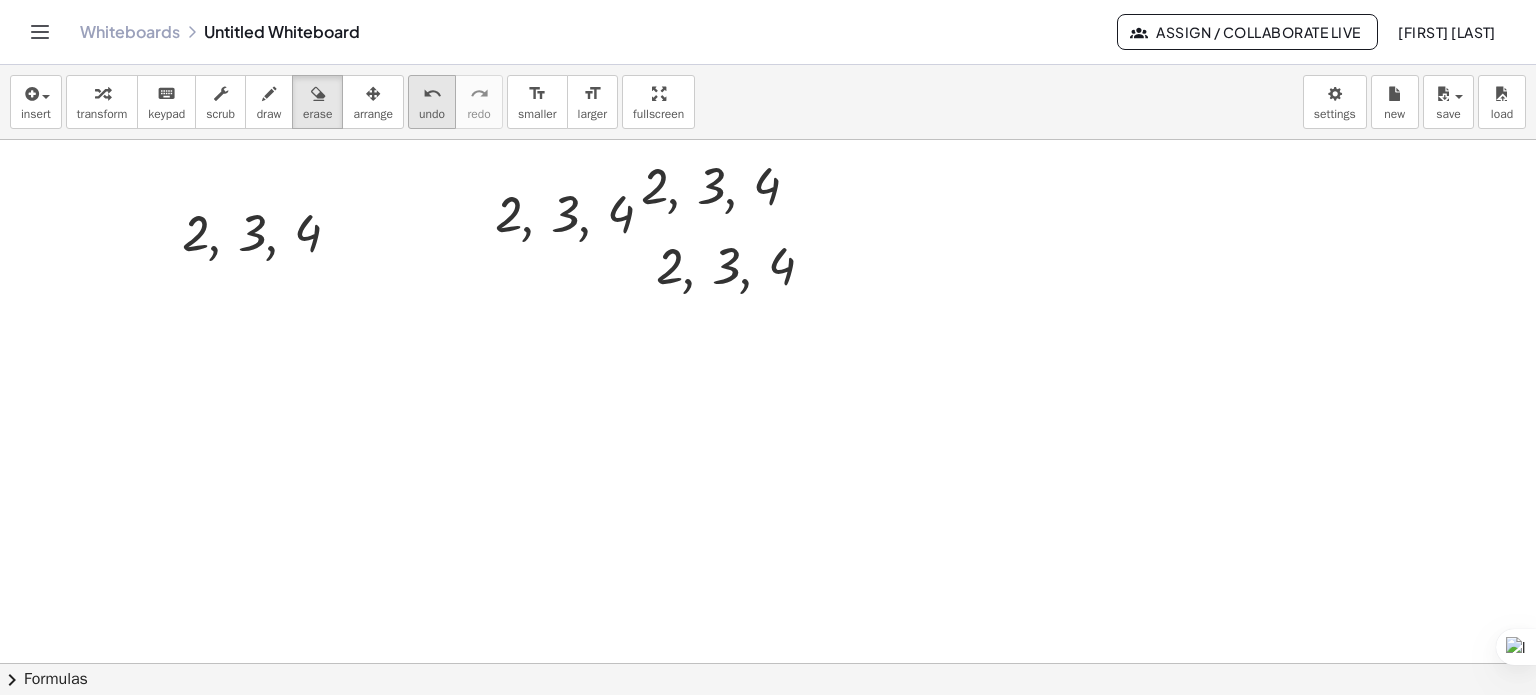 click on "undo" at bounding box center [432, 94] 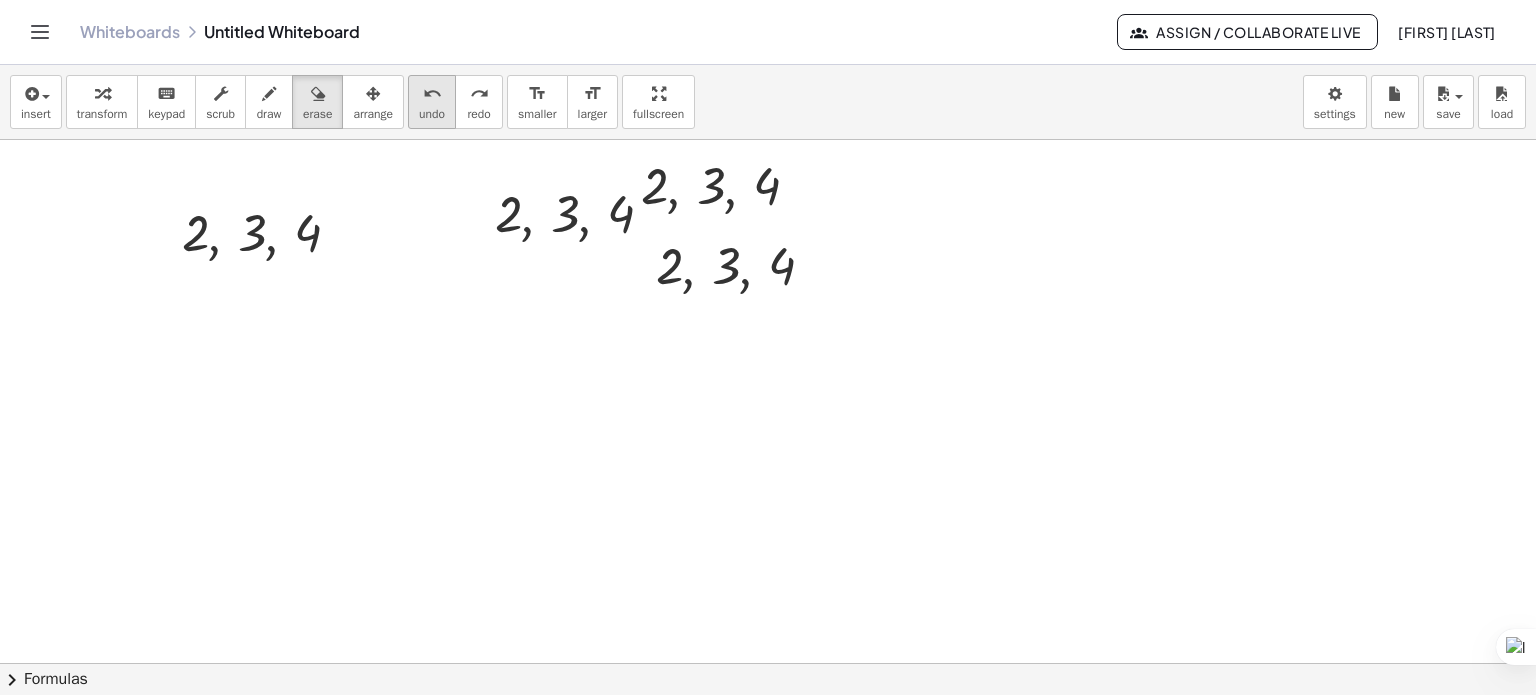 click on "undo" at bounding box center (432, 94) 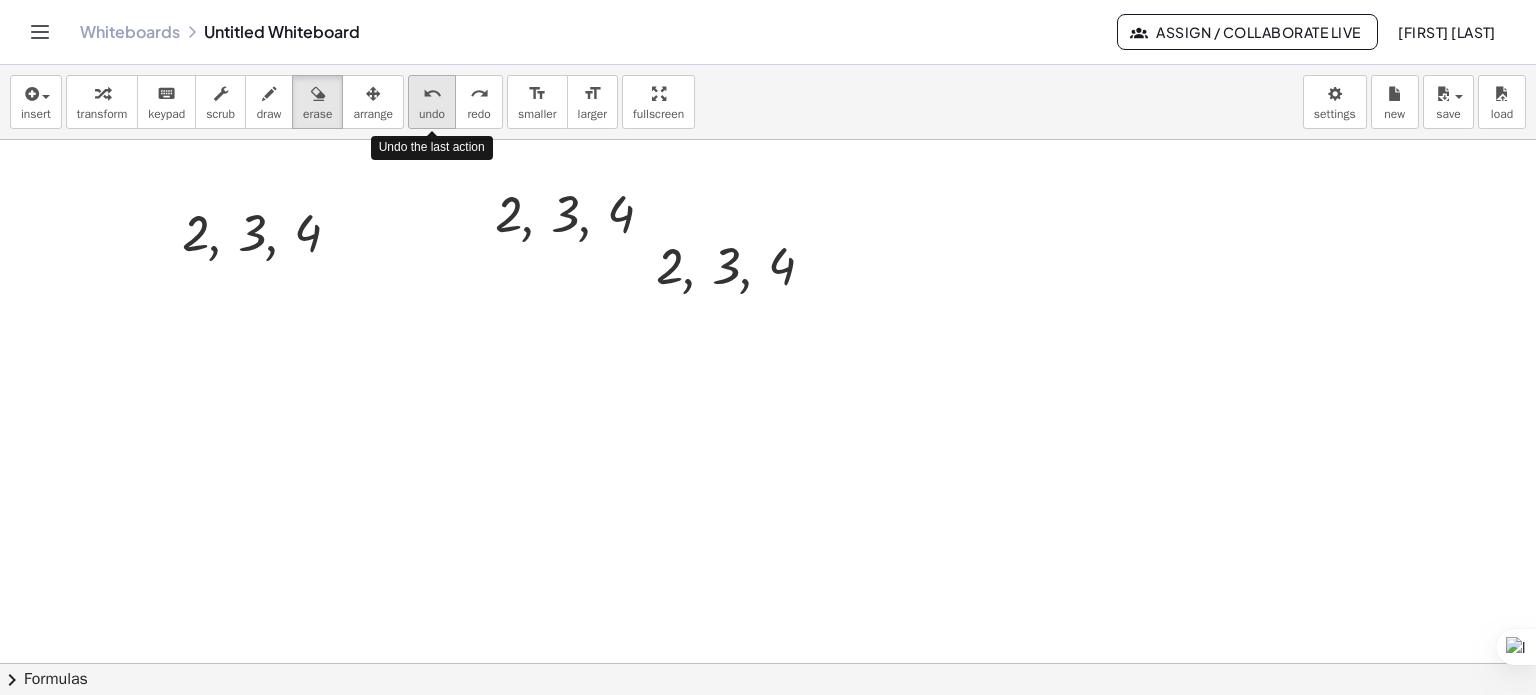 click on "undo" at bounding box center (432, 94) 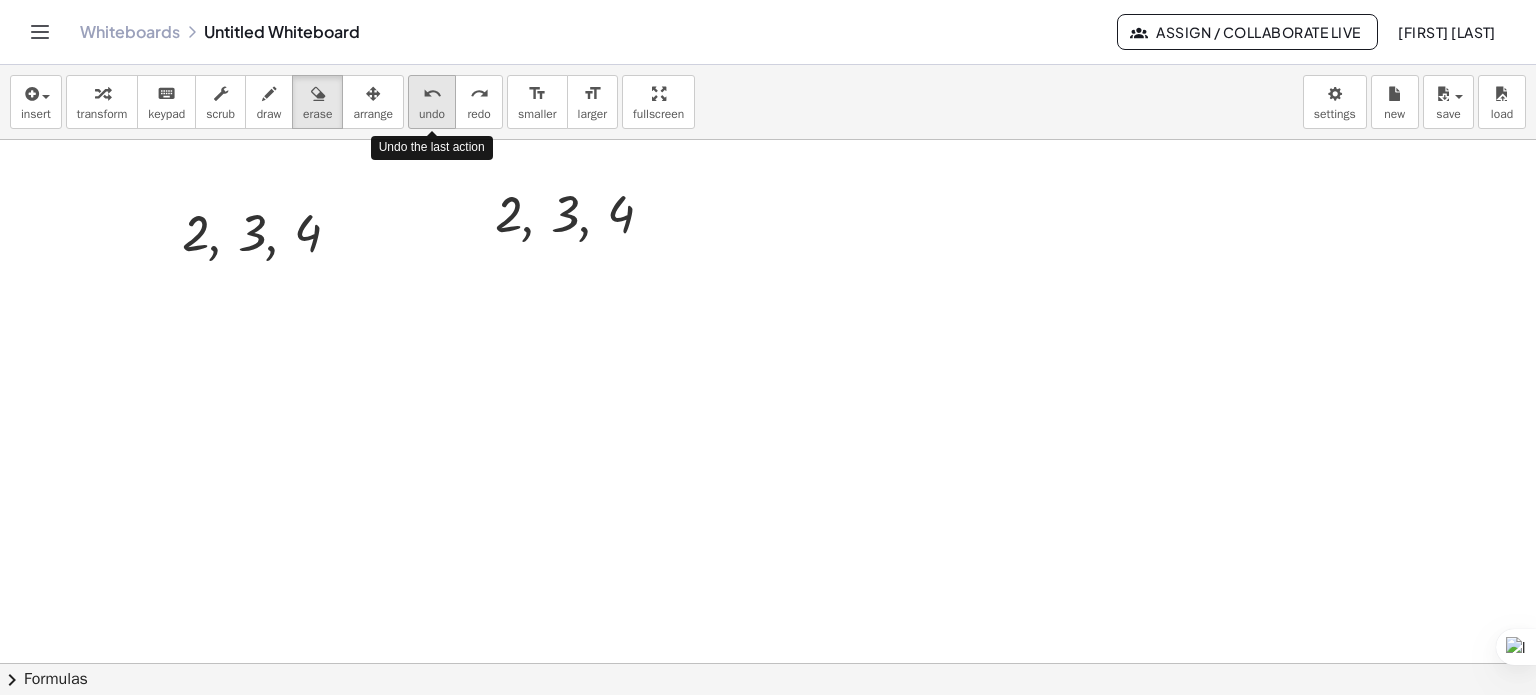 click on "undo" at bounding box center [432, 94] 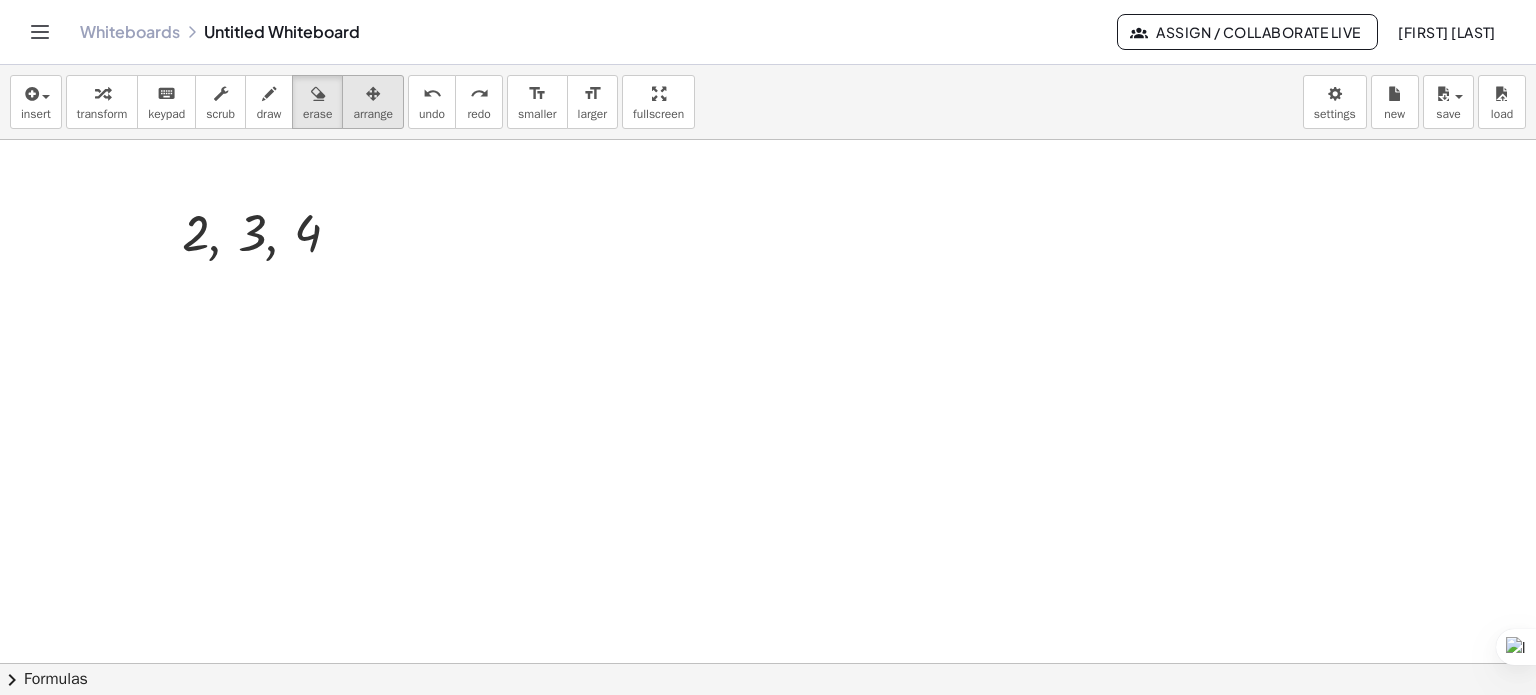 click on "arrange" at bounding box center (373, 114) 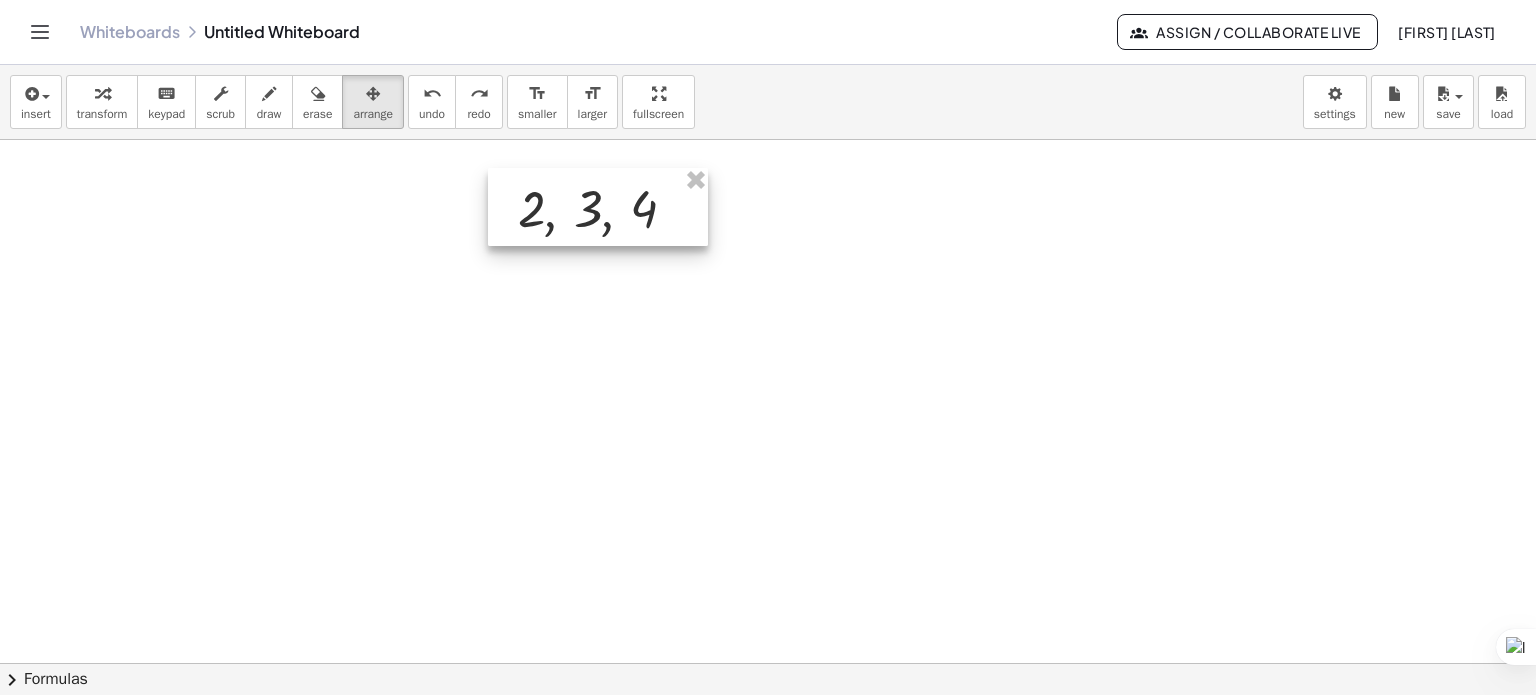 drag, startPoint x: 242, startPoint y: 251, endPoint x: 566, endPoint y: 235, distance: 324.39484 